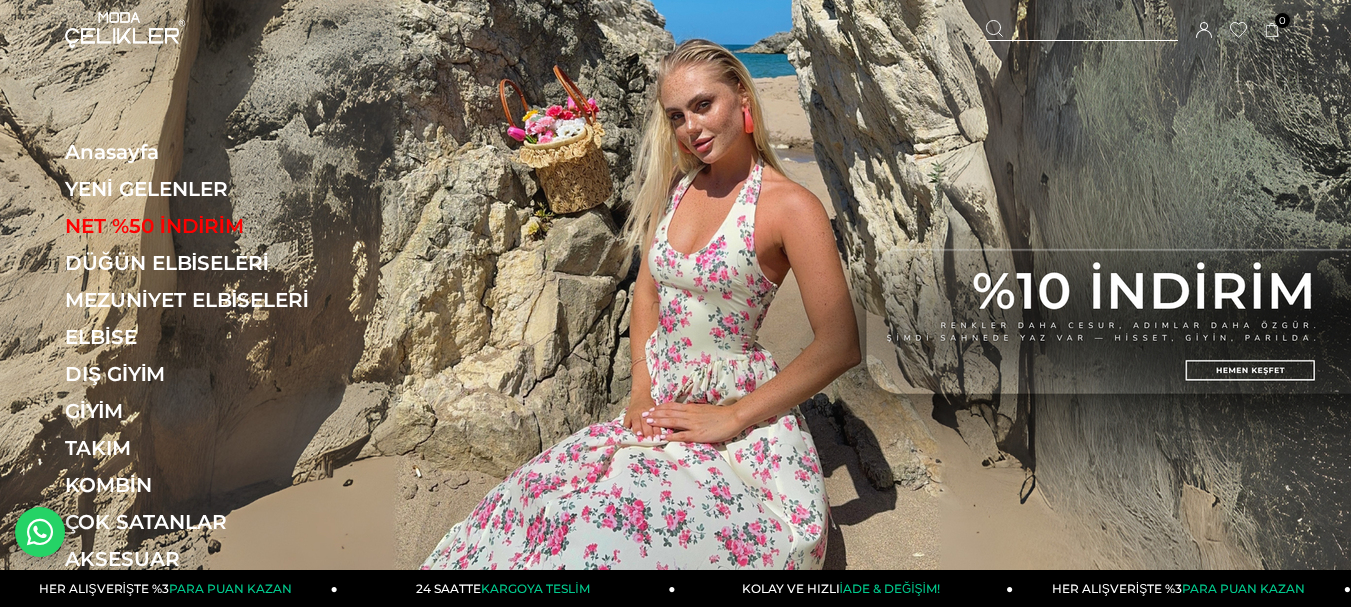 scroll, scrollTop: 0, scrollLeft: 0, axis: both 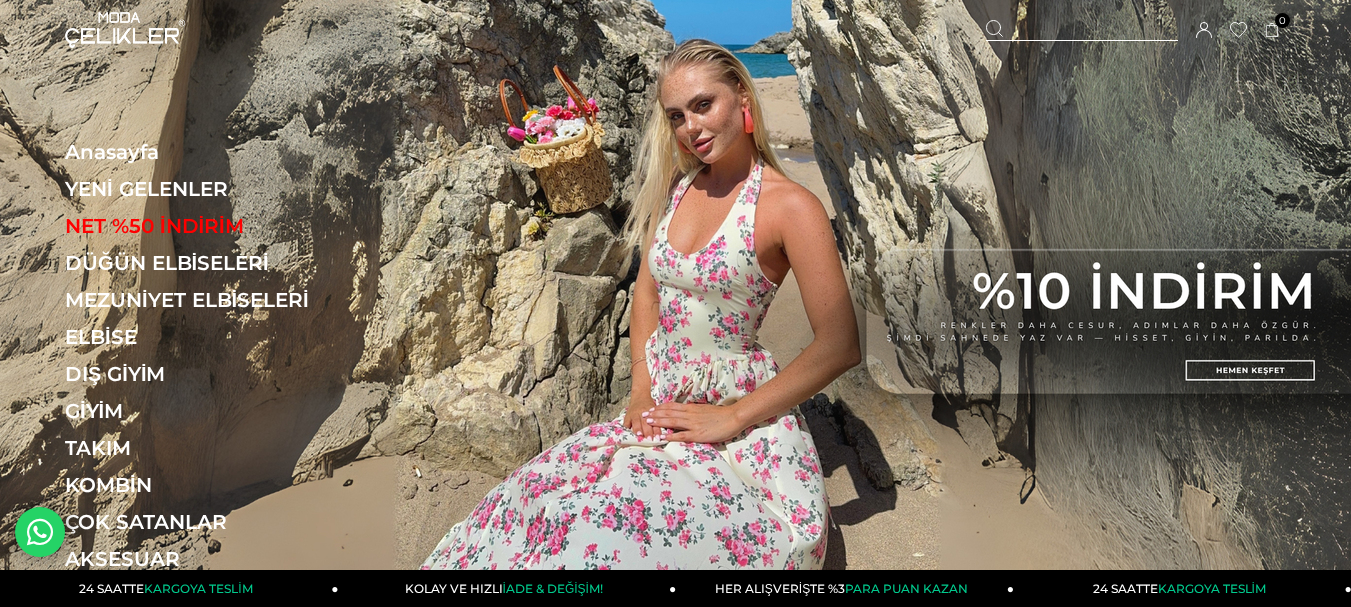 click at bounding box center (675, 316) 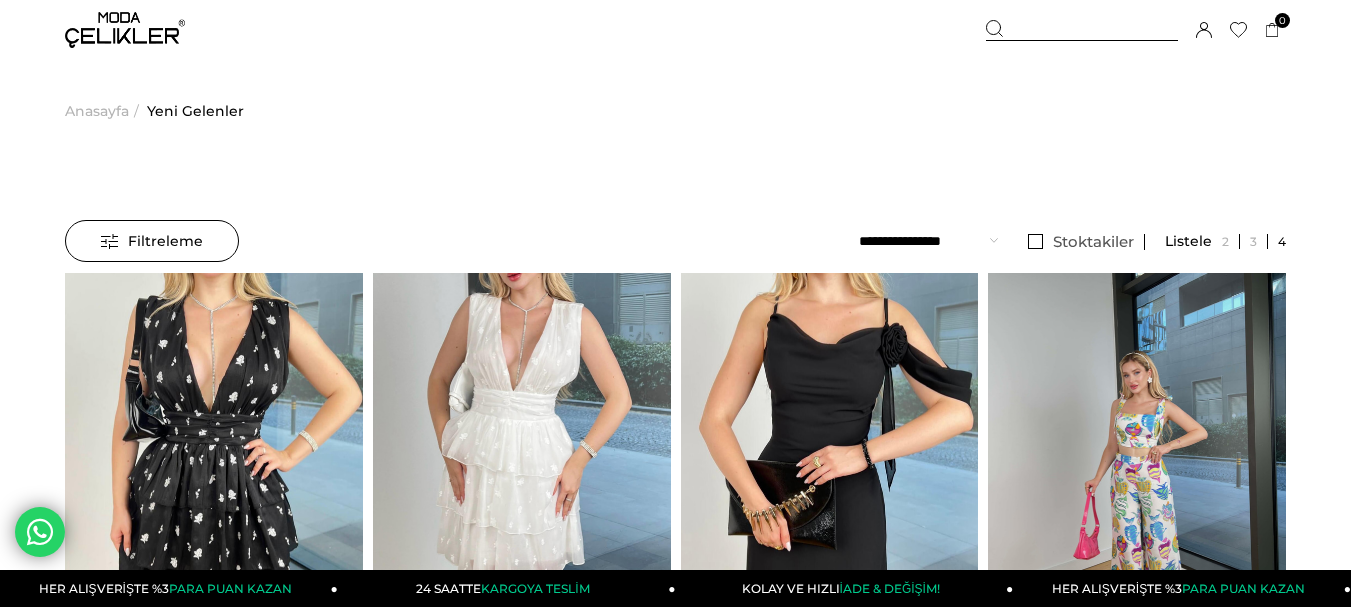 scroll, scrollTop: 0, scrollLeft: 0, axis: both 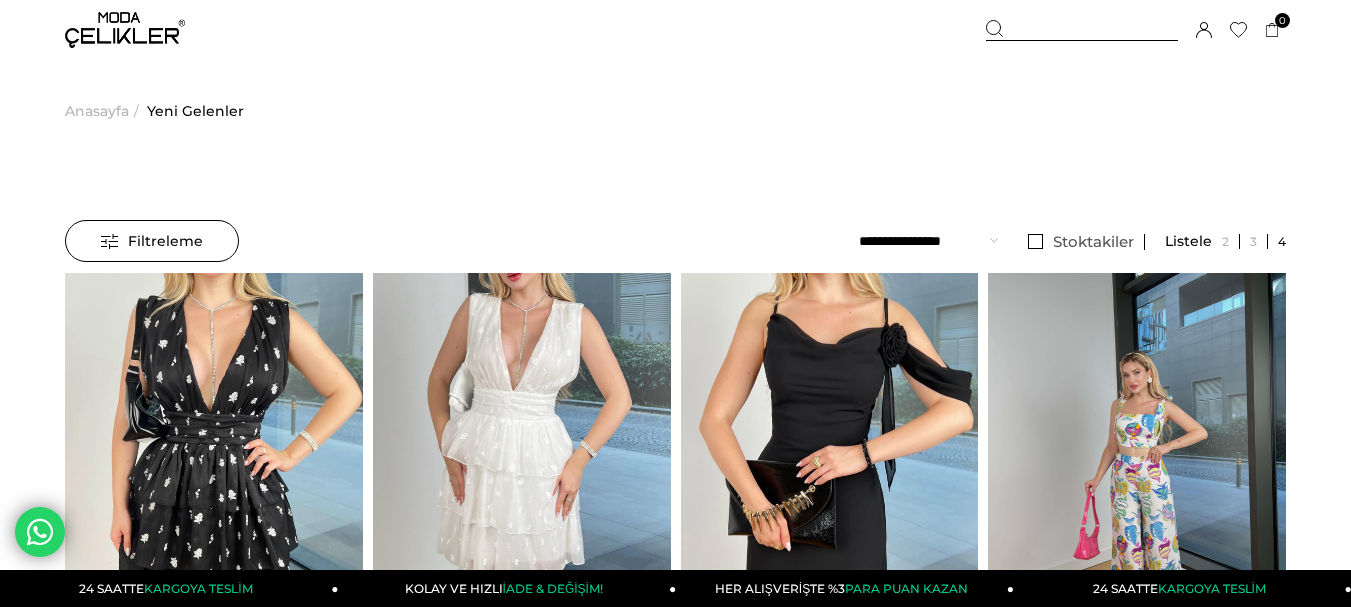 click on "Anasayfa" at bounding box center [97, 111] 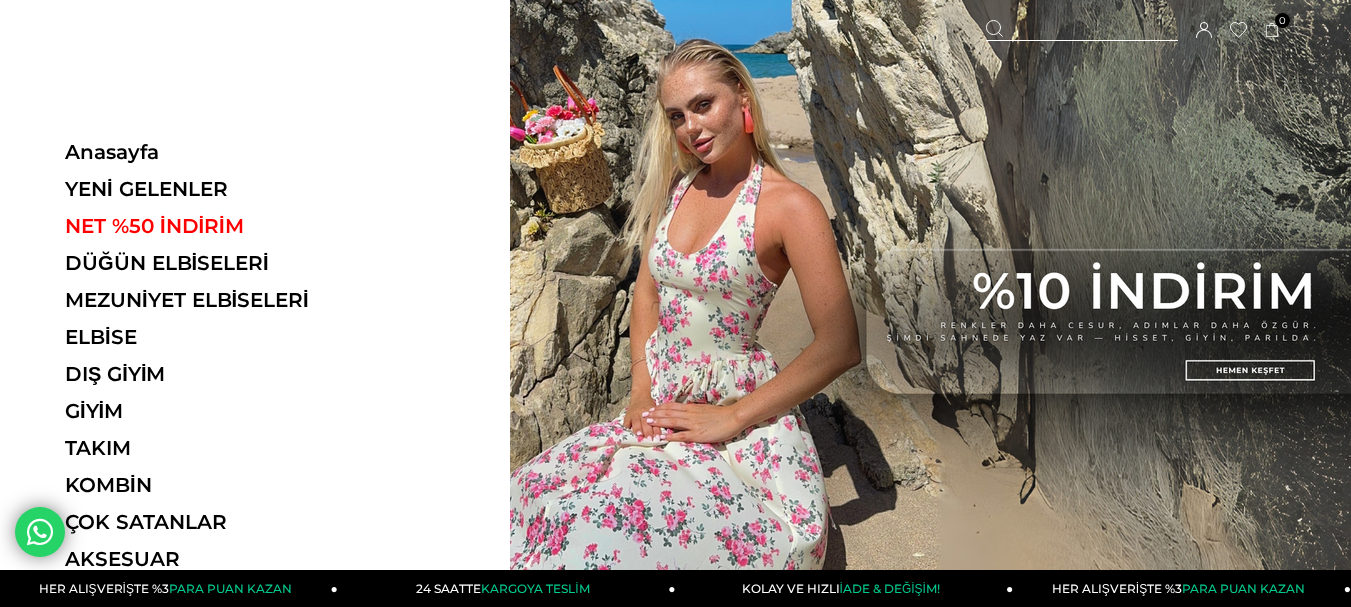 scroll, scrollTop: 0, scrollLeft: 0, axis: both 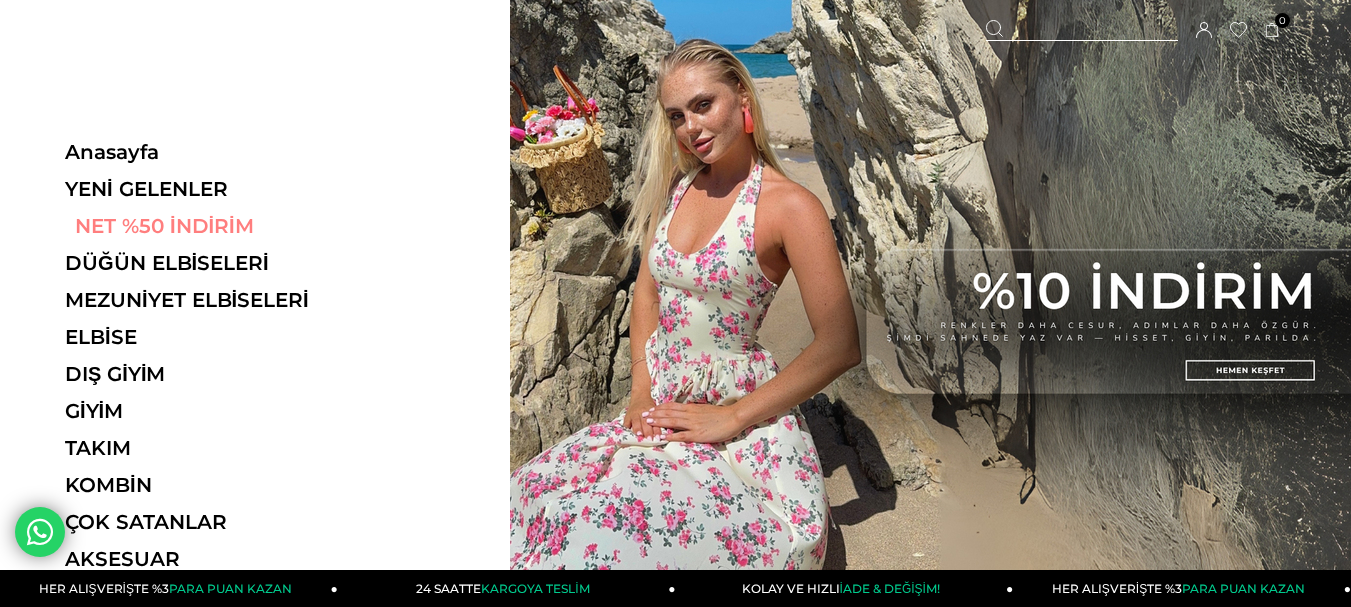click on "NET %50 İNDİRİM" at bounding box center (202, 226) 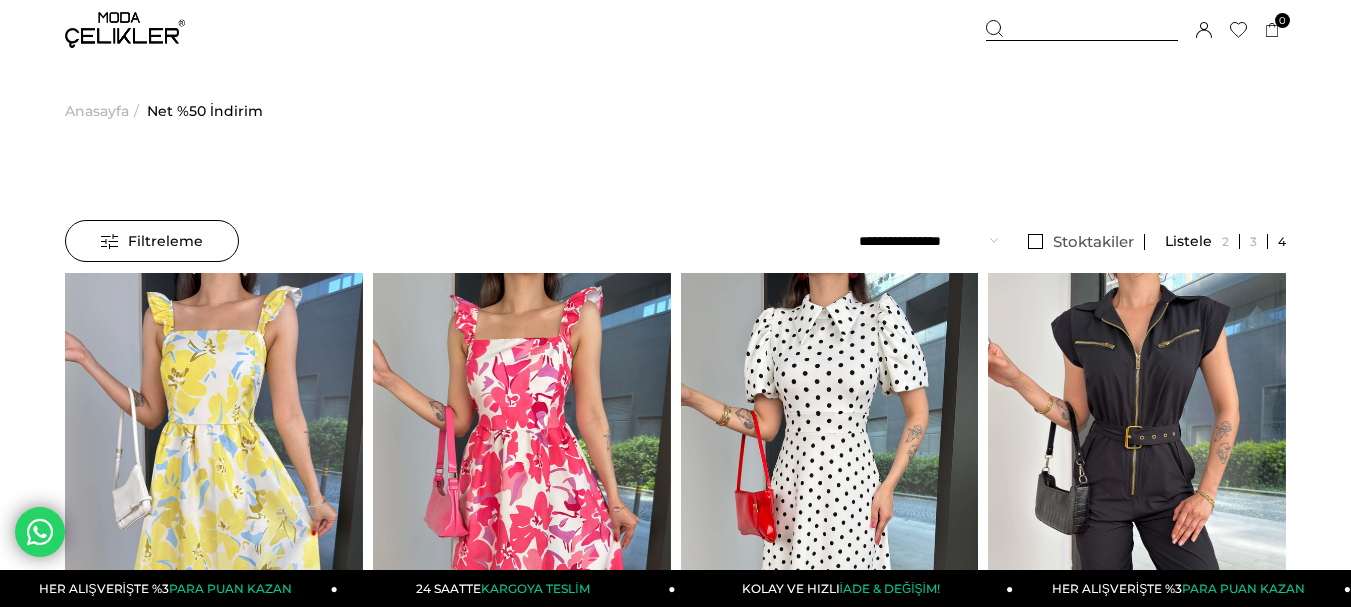 scroll, scrollTop: 200, scrollLeft: 0, axis: vertical 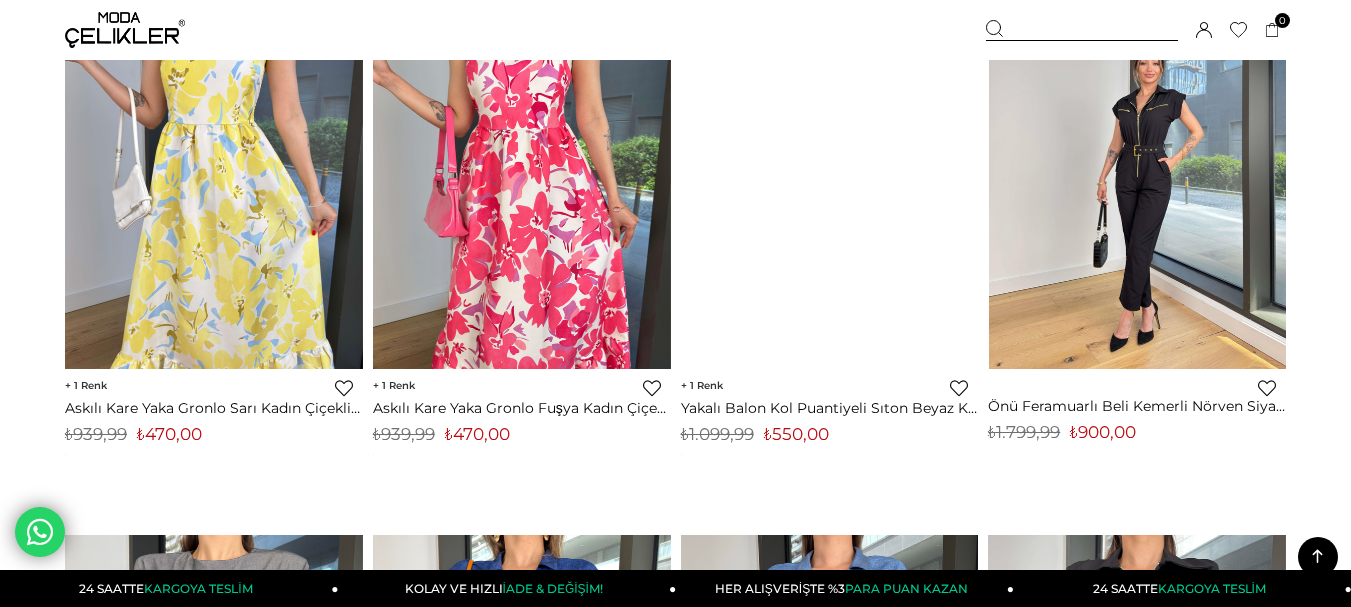 click at bounding box center (988, 171) 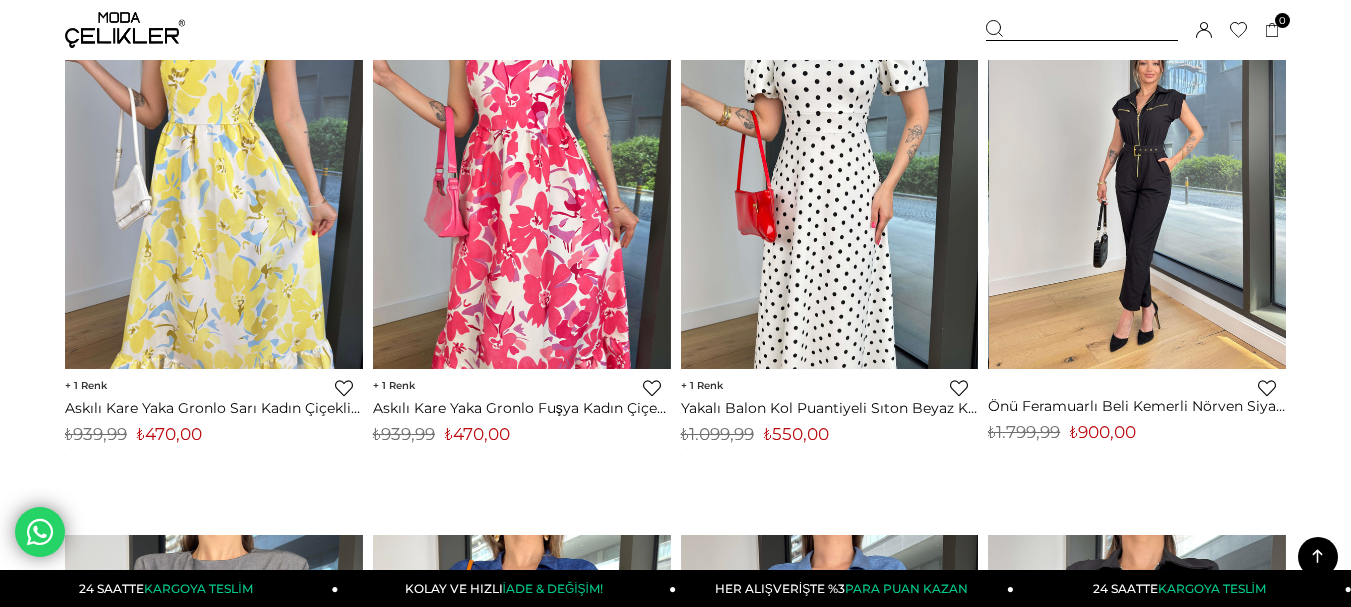 click at bounding box center [1138, 171] 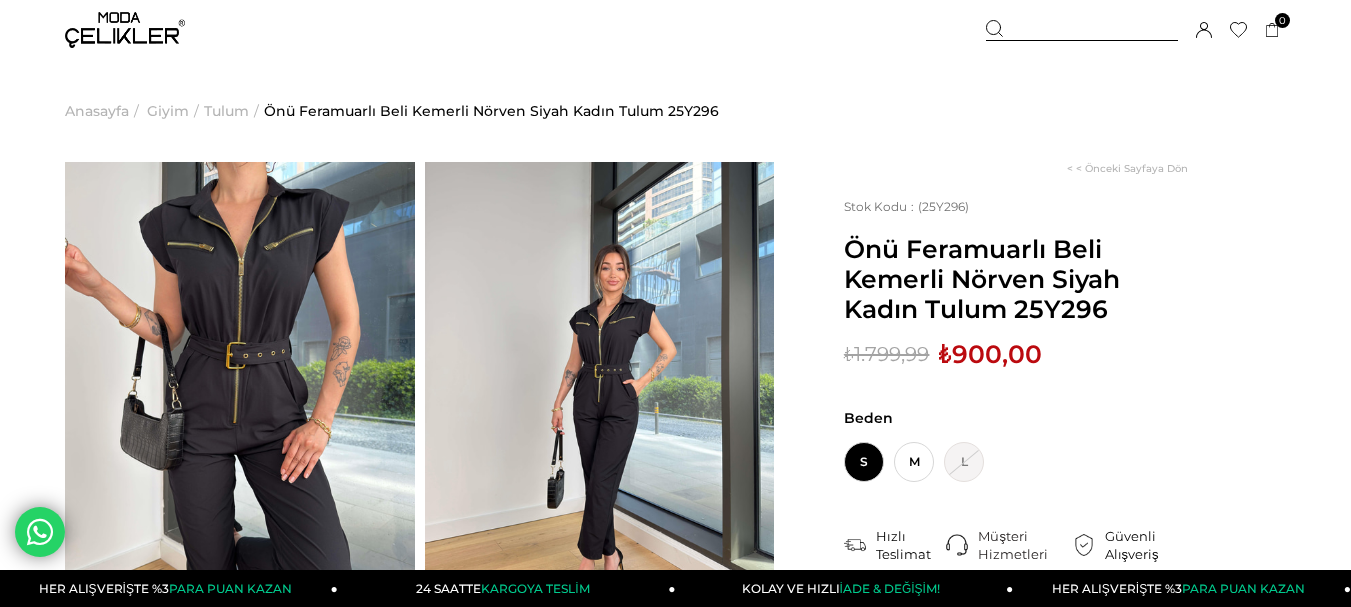 scroll, scrollTop: 100, scrollLeft: 0, axis: vertical 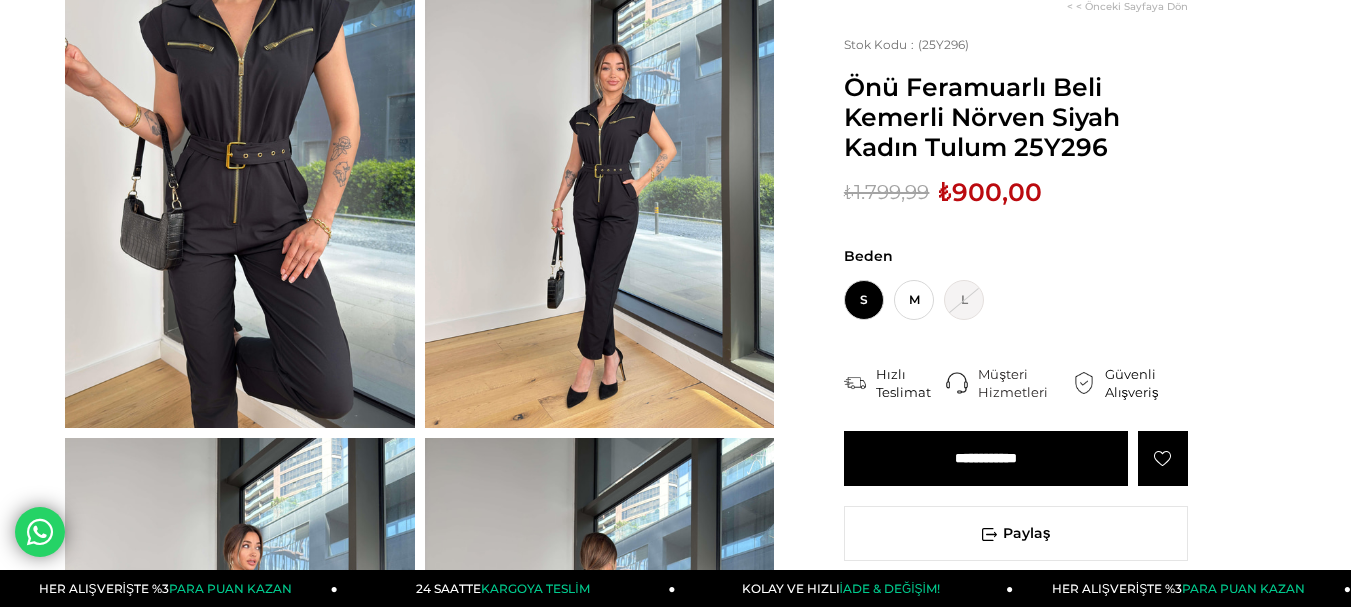 click at bounding box center [600, 195] 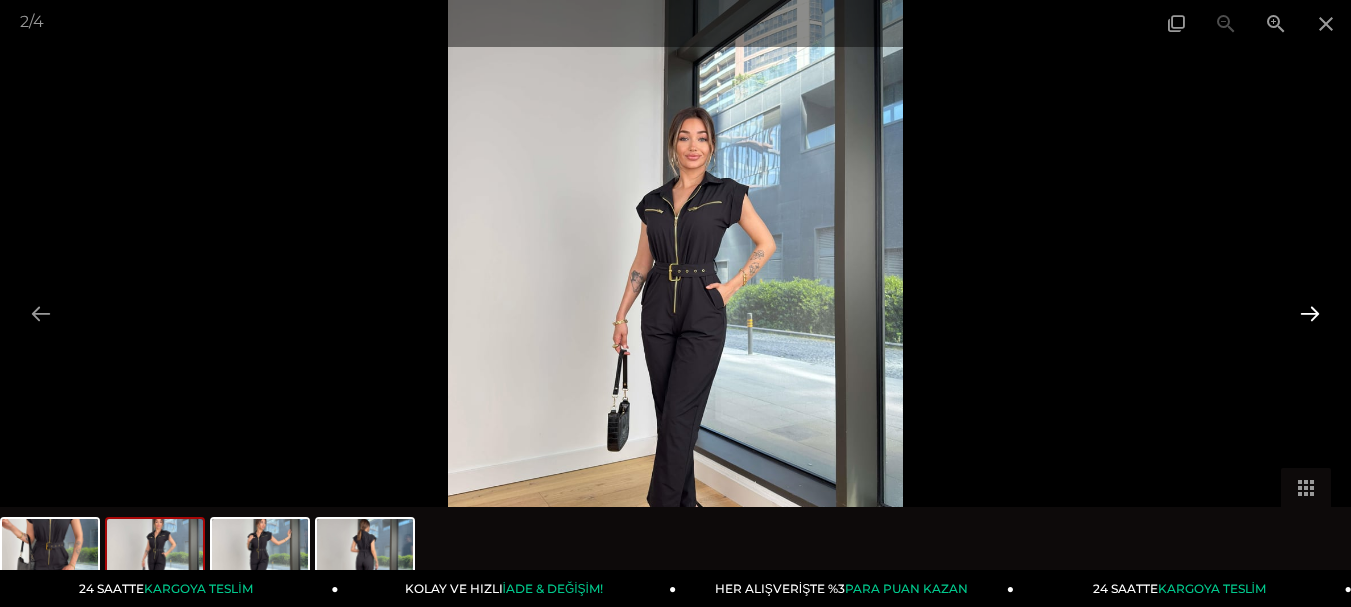 click at bounding box center [1310, 313] 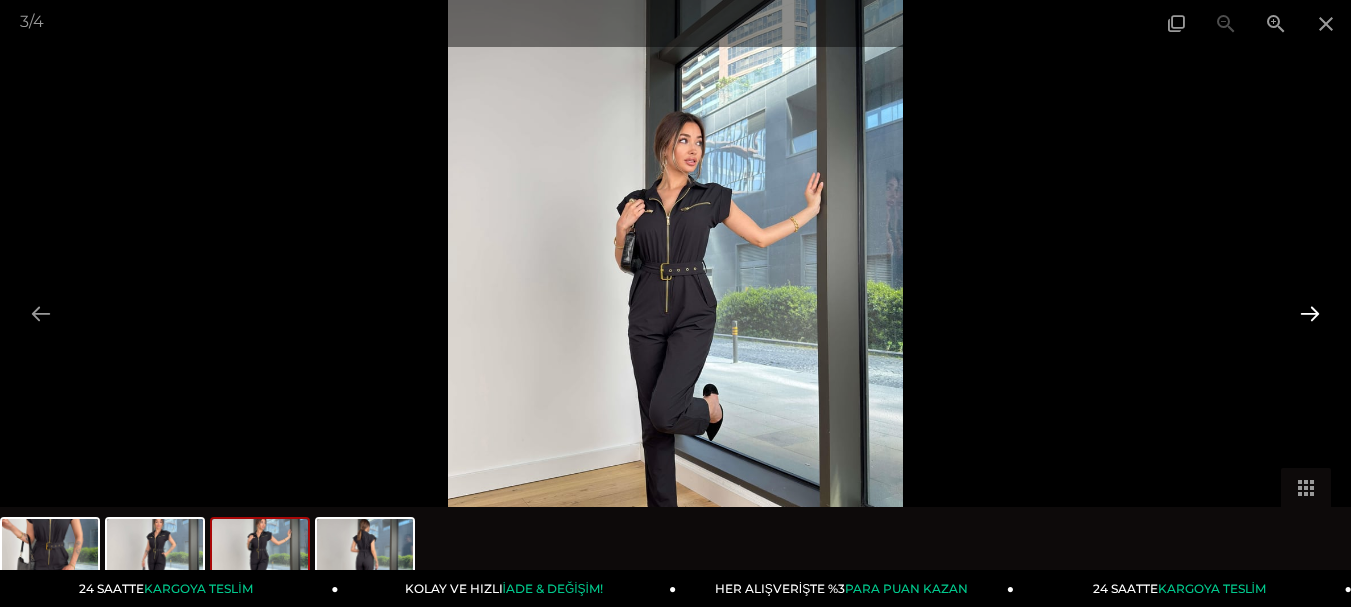 click at bounding box center (1310, 313) 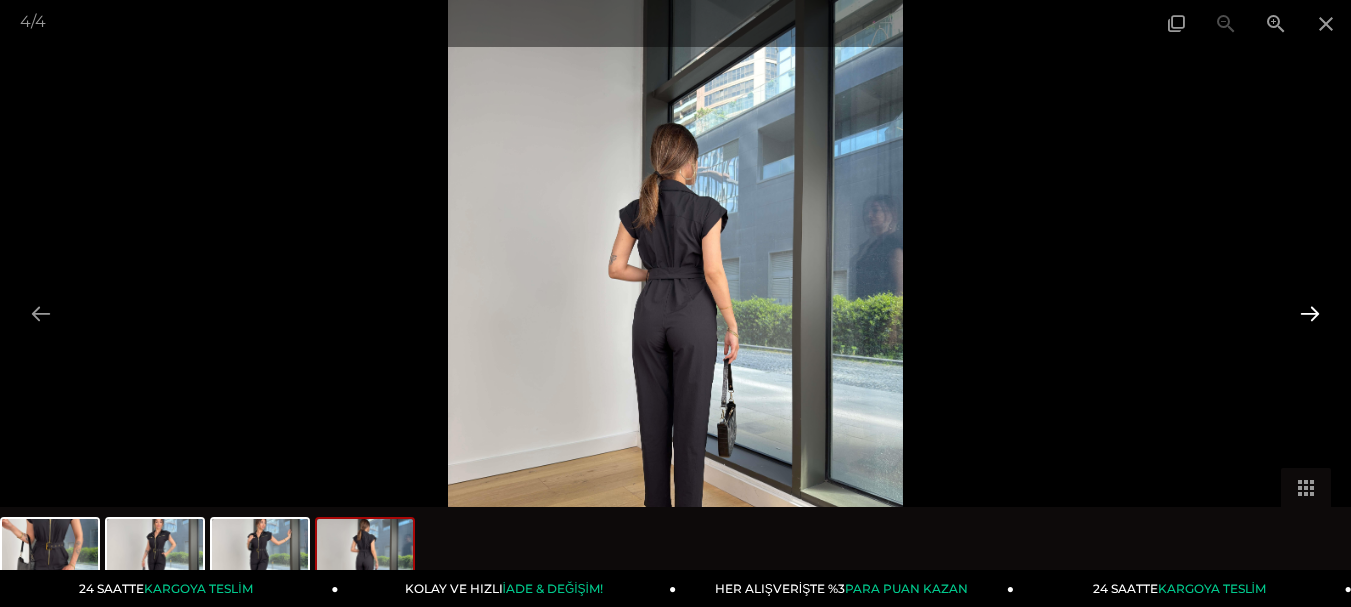 click at bounding box center [1310, 313] 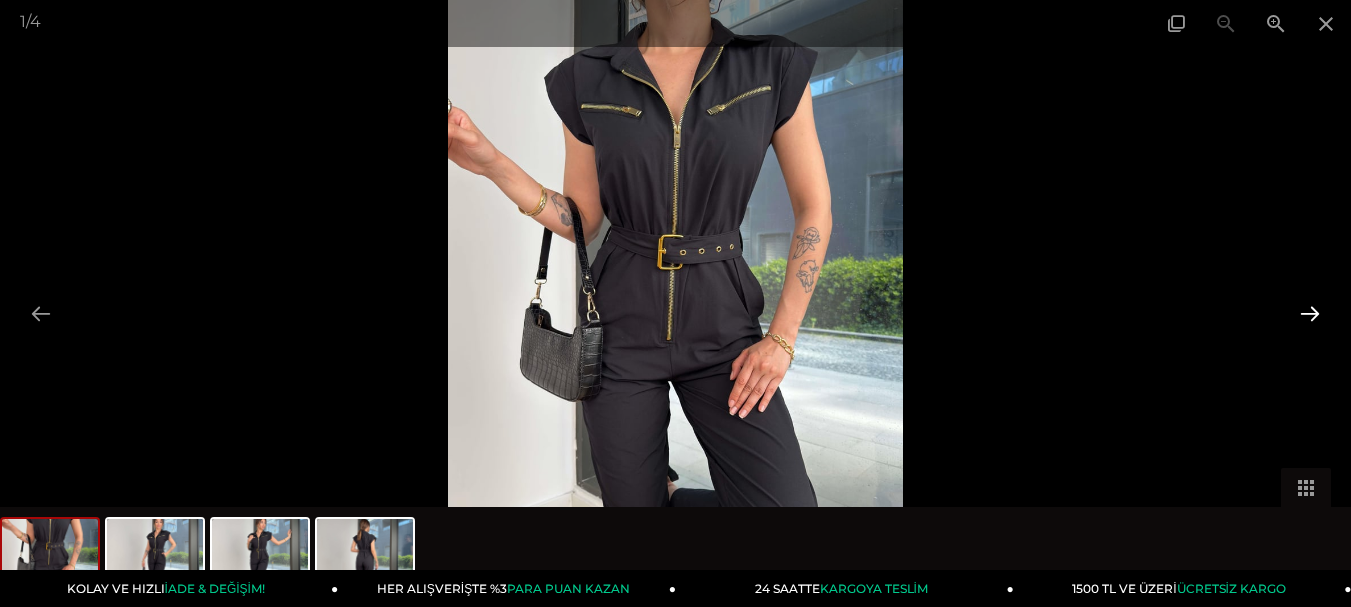 click at bounding box center [1310, 313] 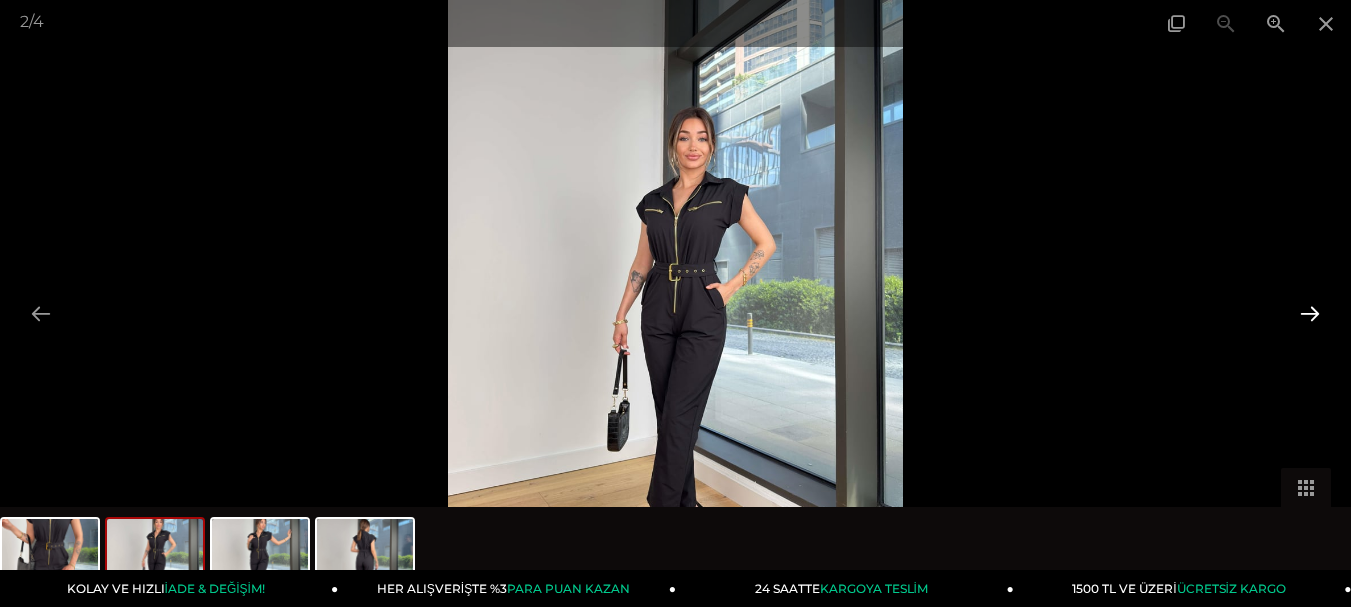 click at bounding box center (1310, 313) 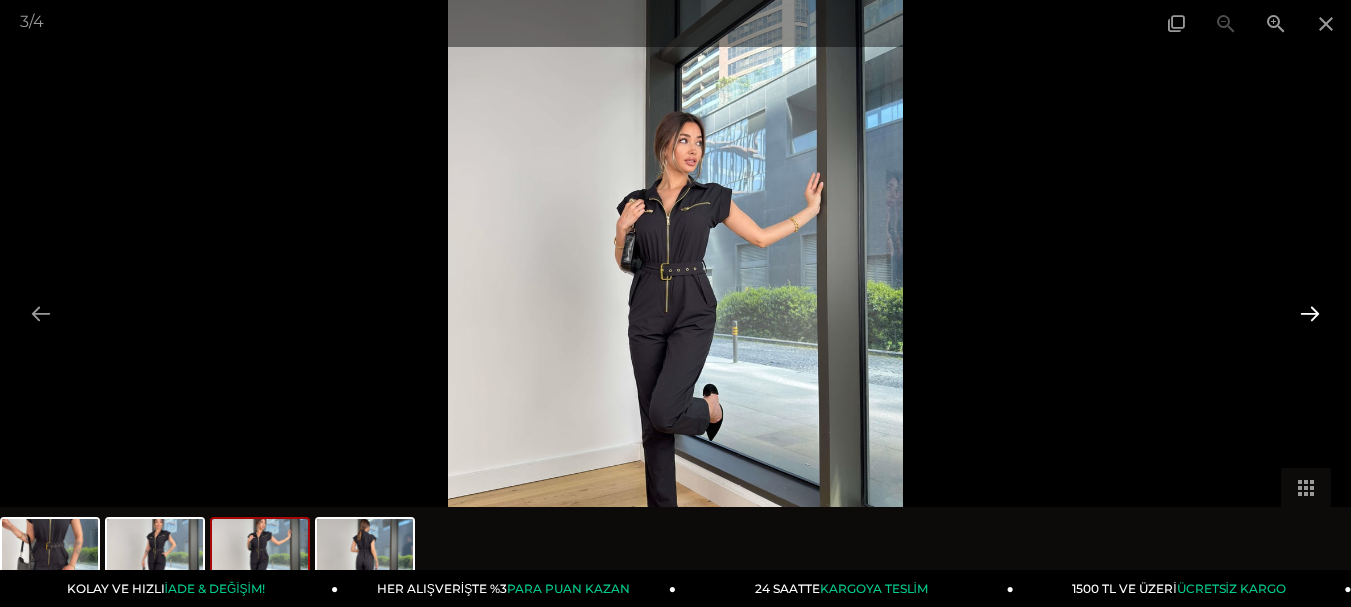 click at bounding box center (1310, 313) 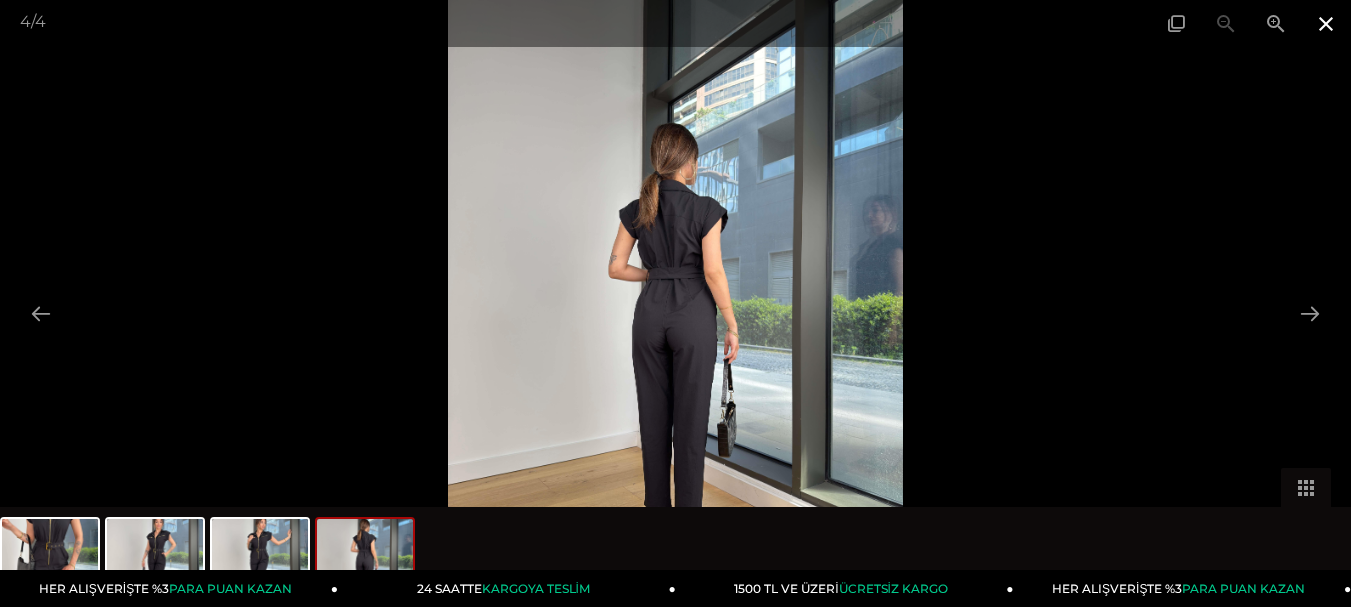 click at bounding box center [1326, 23] 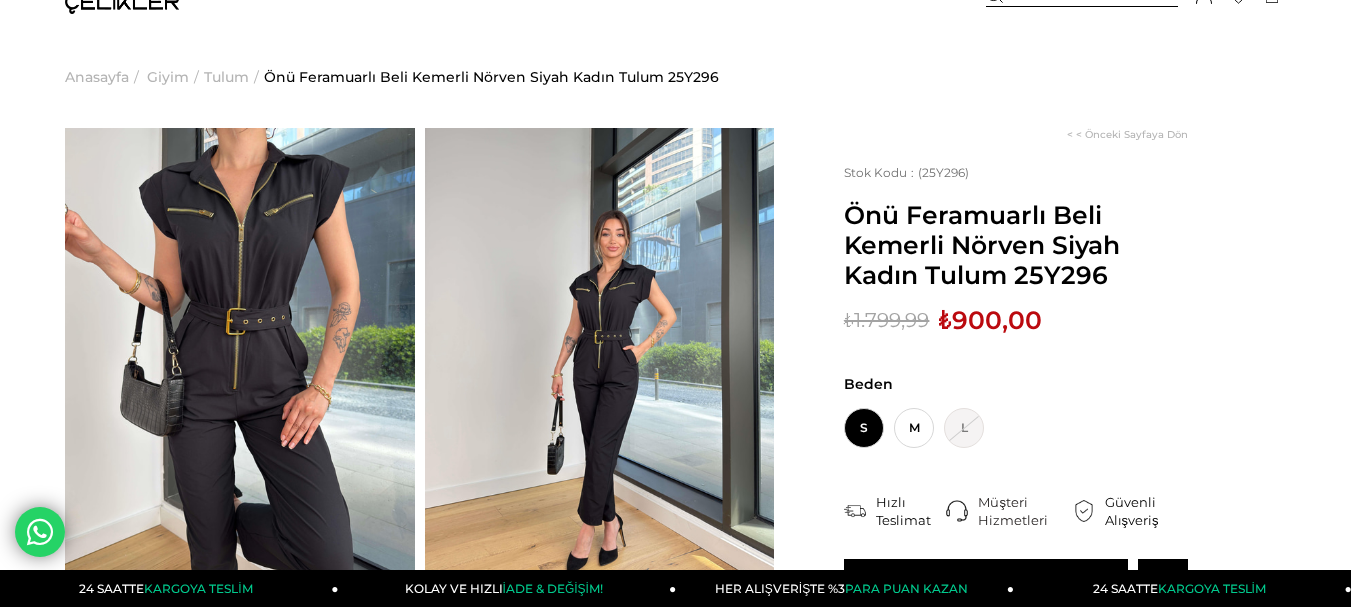 scroll, scrollTop: 100, scrollLeft: 0, axis: vertical 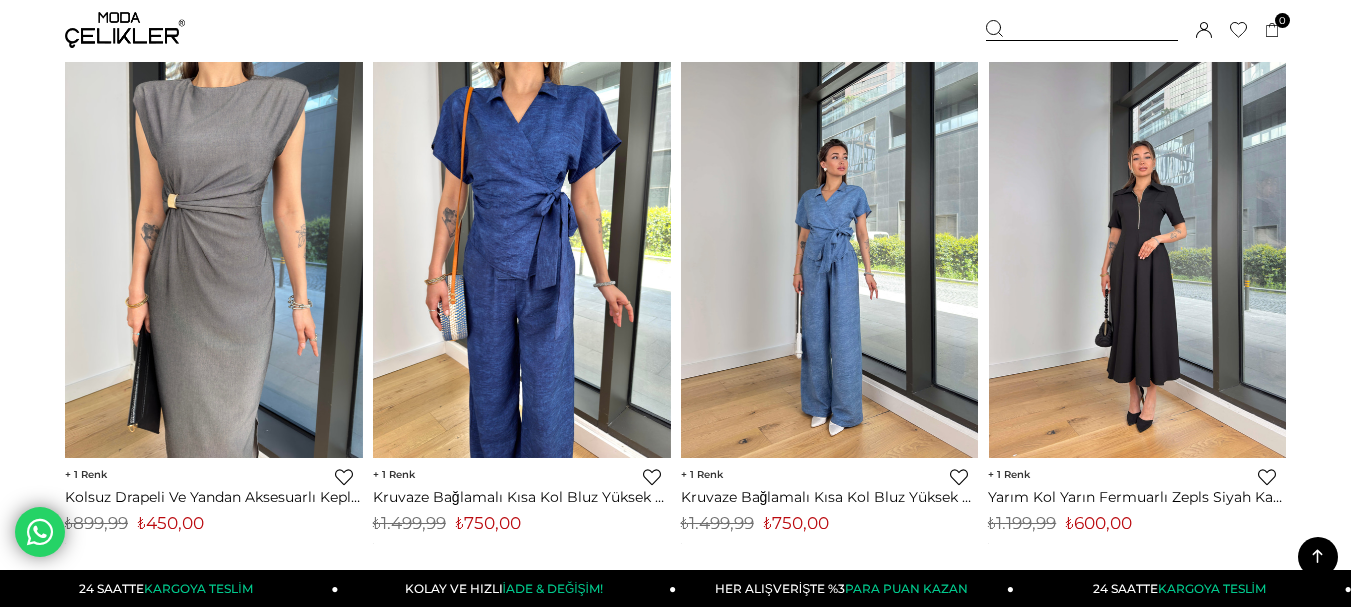 click at bounding box center [1137, 260] 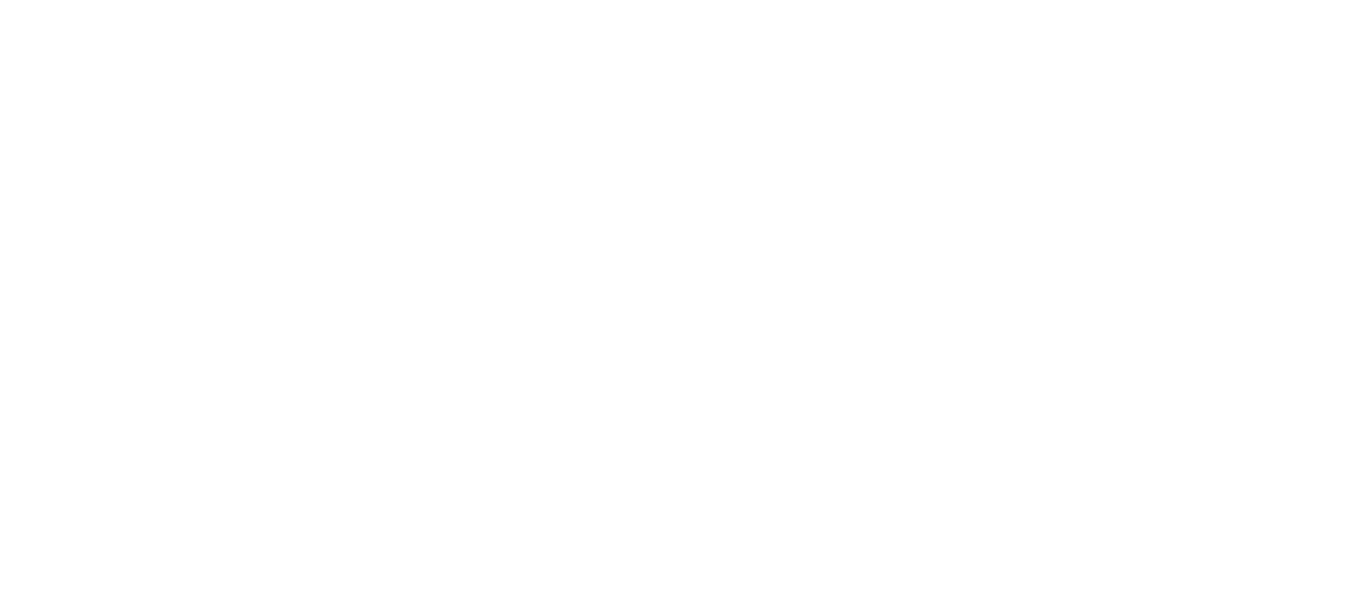 scroll, scrollTop: 0, scrollLeft: 0, axis: both 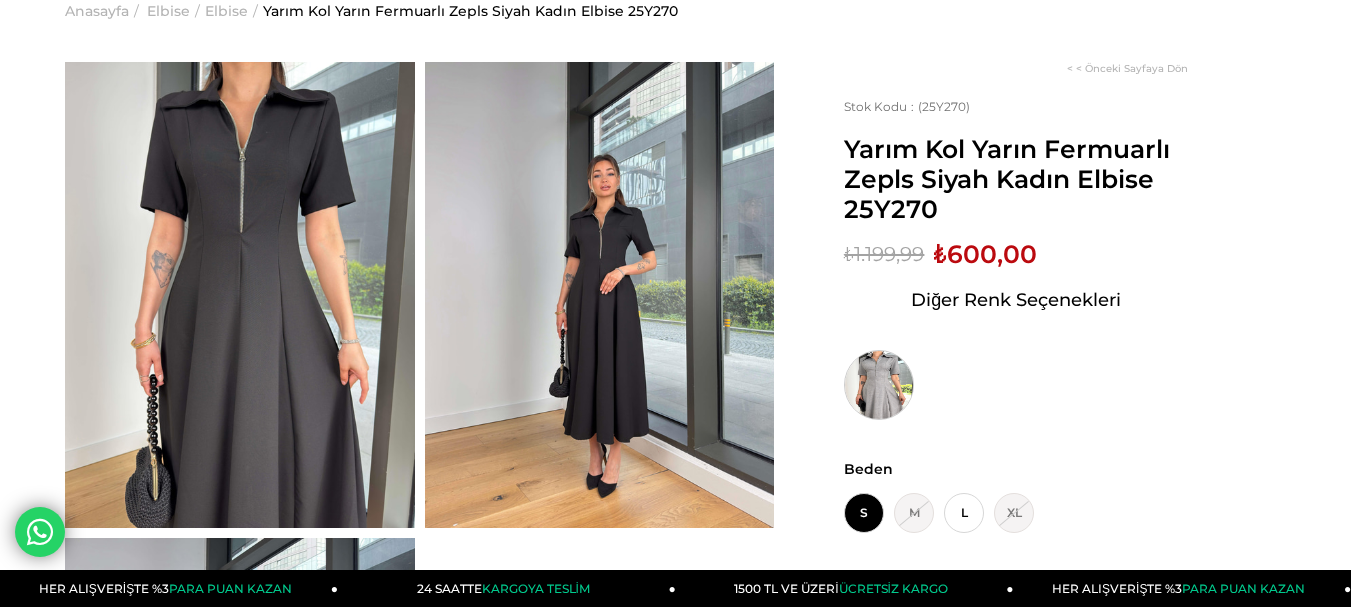 click at bounding box center (879, 385) 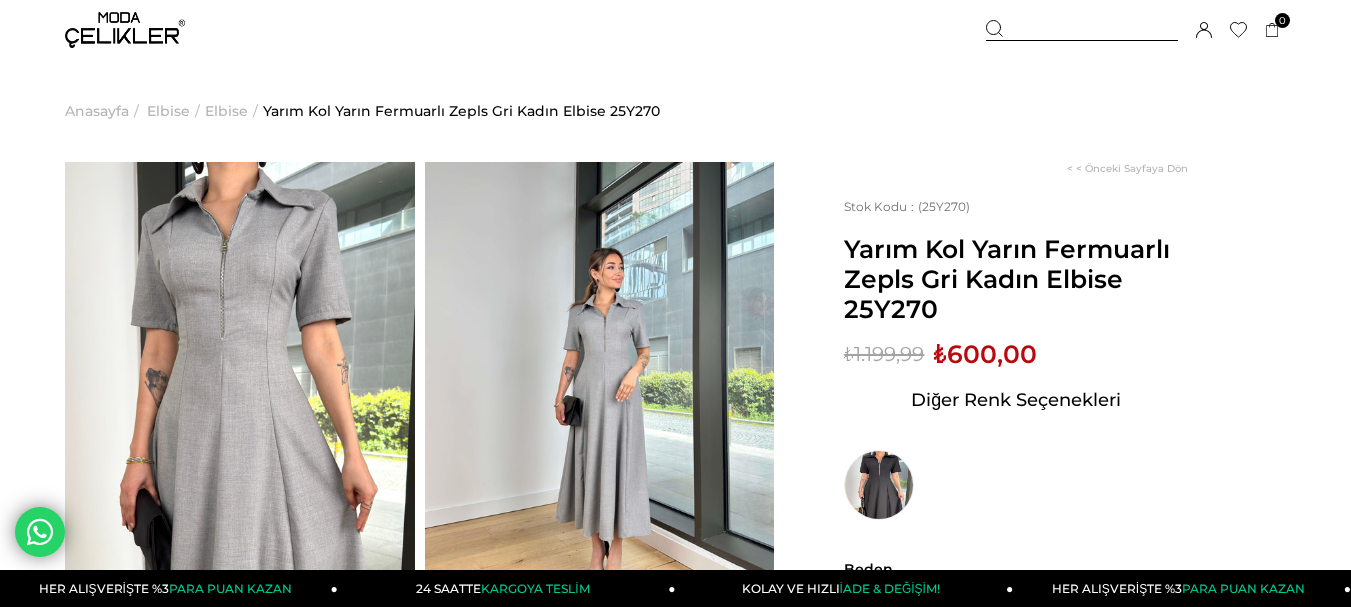 scroll, scrollTop: 0, scrollLeft: 0, axis: both 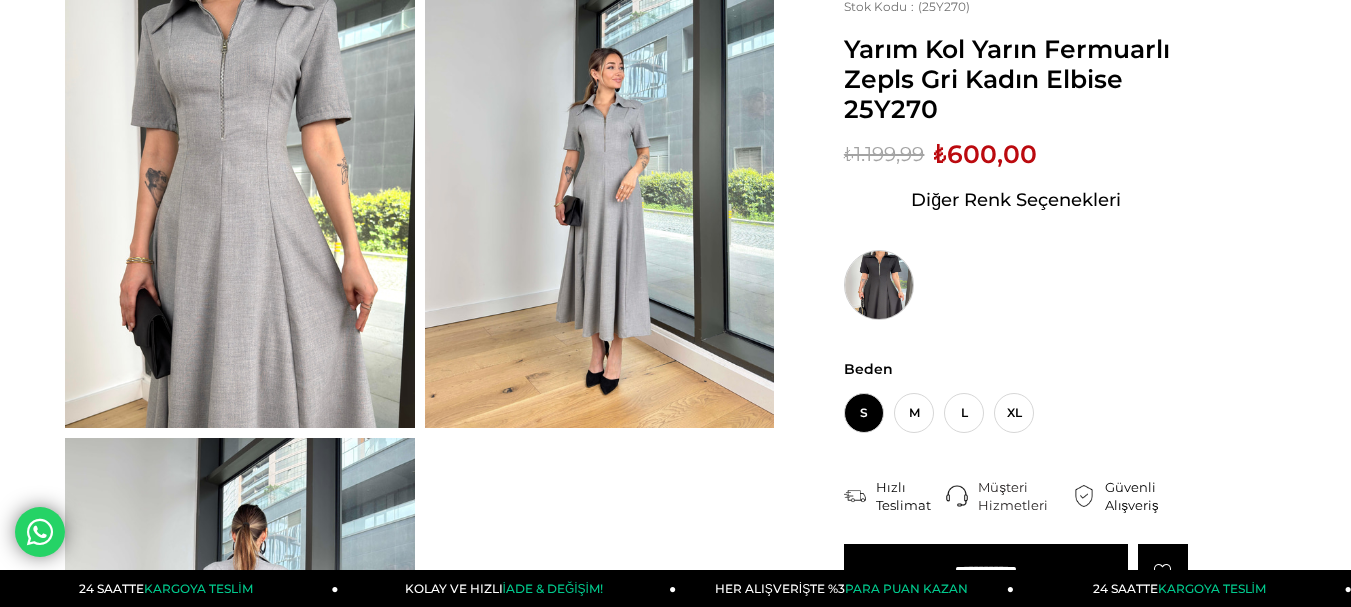 click at bounding box center (879, 285) 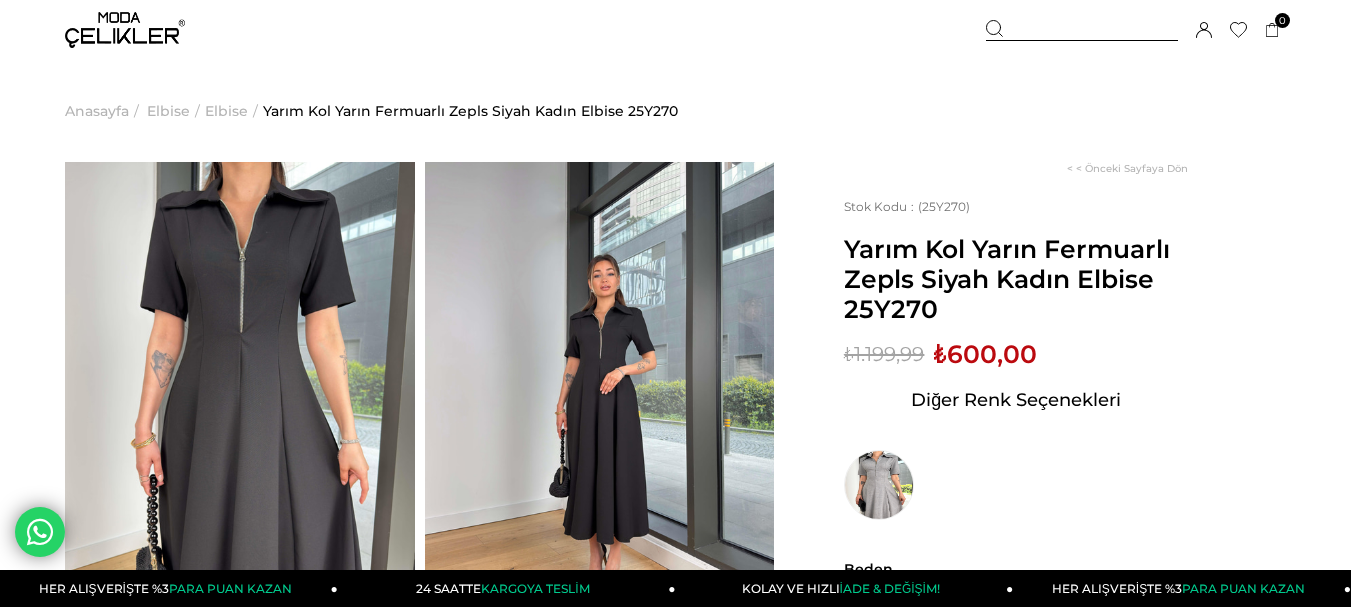 scroll, scrollTop: 0, scrollLeft: 0, axis: both 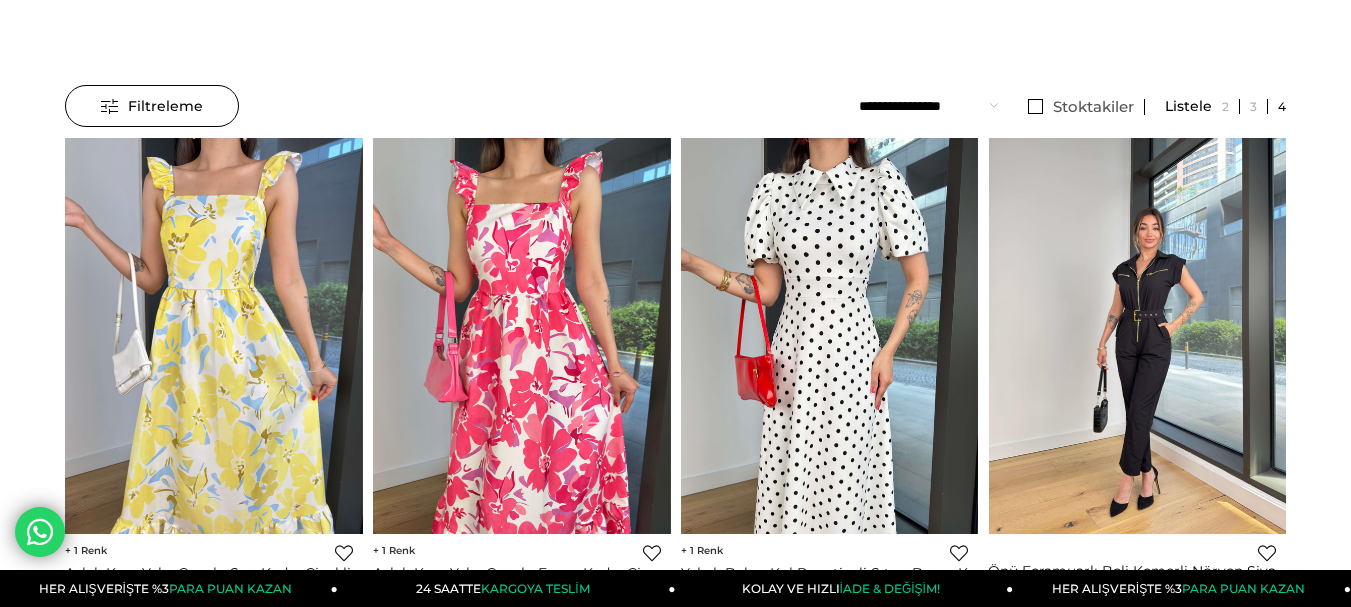 click at bounding box center (1137, 336) 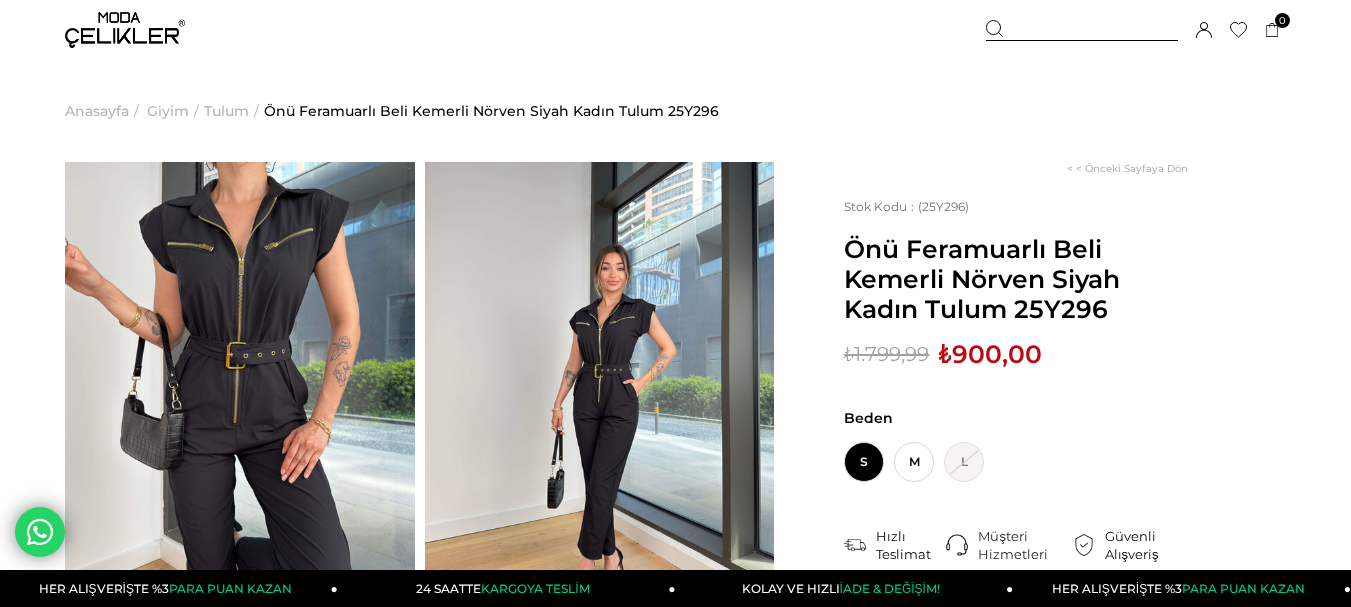 scroll, scrollTop: 0, scrollLeft: 0, axis: both 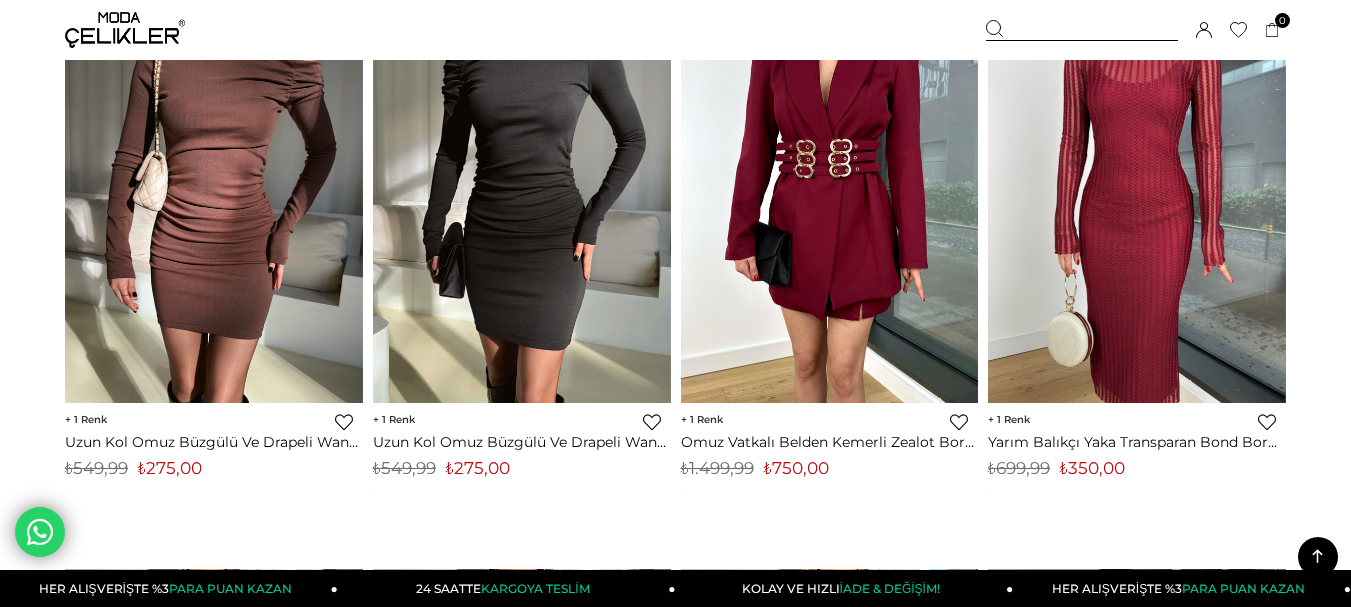 click at bounding box center (522, 205) 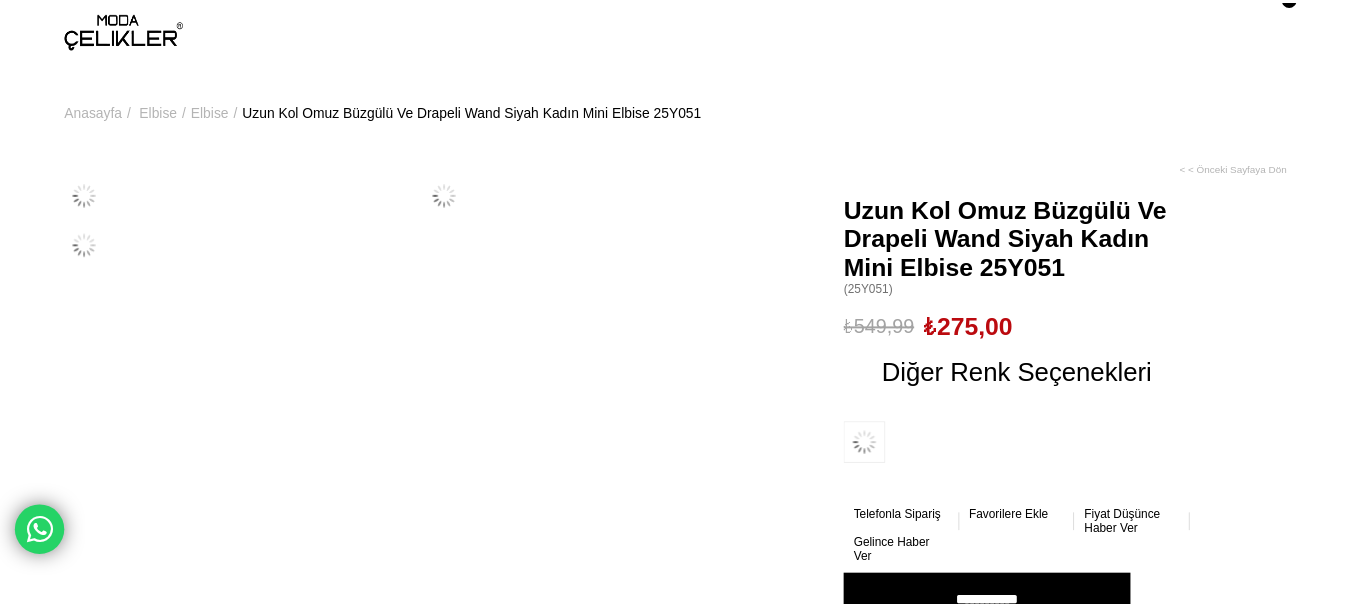 scroll, scrollTop: 0, scrollLeft: 0, axis: both 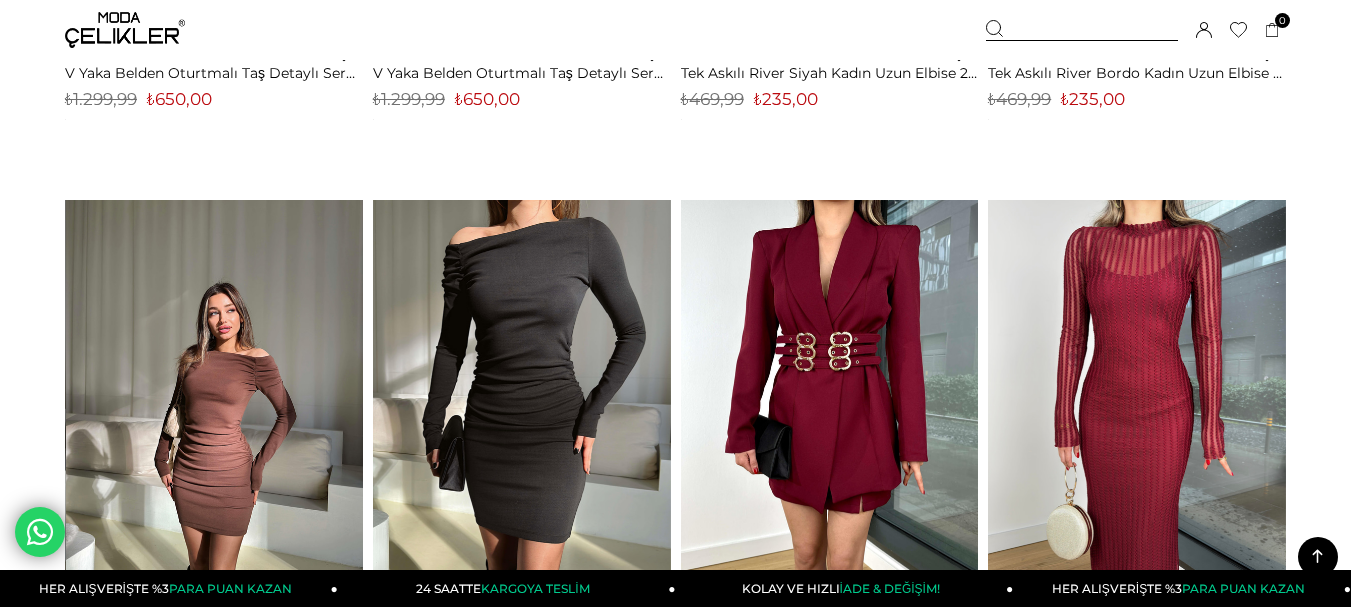 click at bounding box center (215, 398) 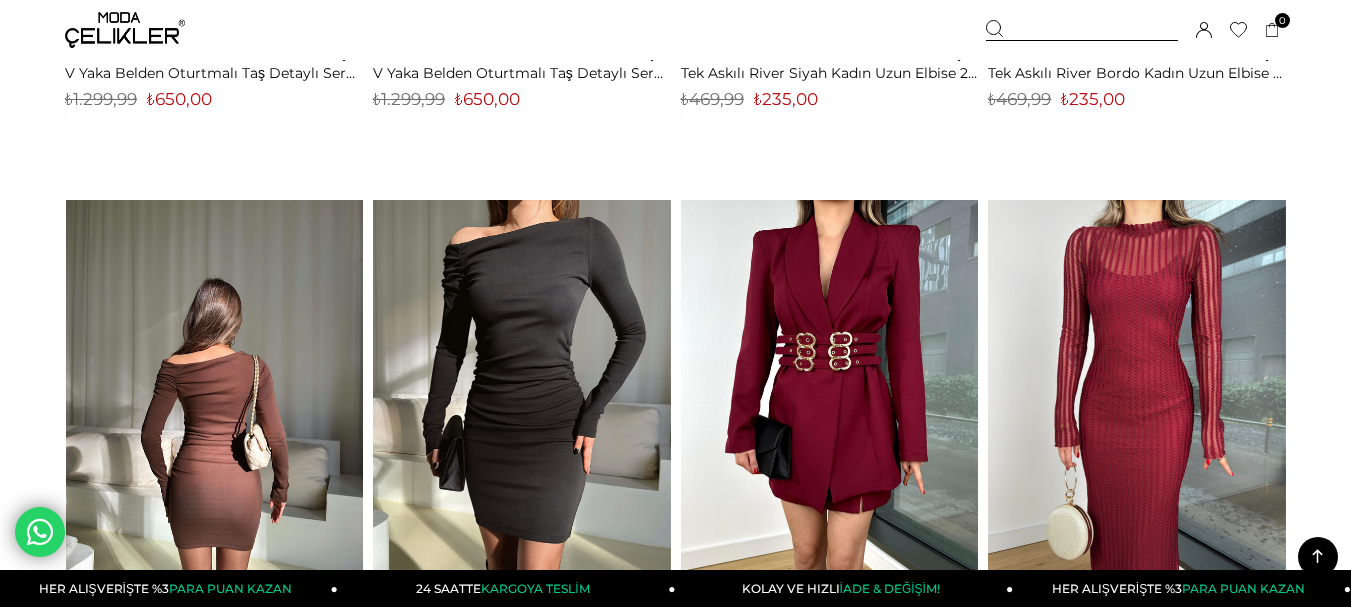 scroll, scrollTop: 4580, scrollLeft: 0, axis: vertical 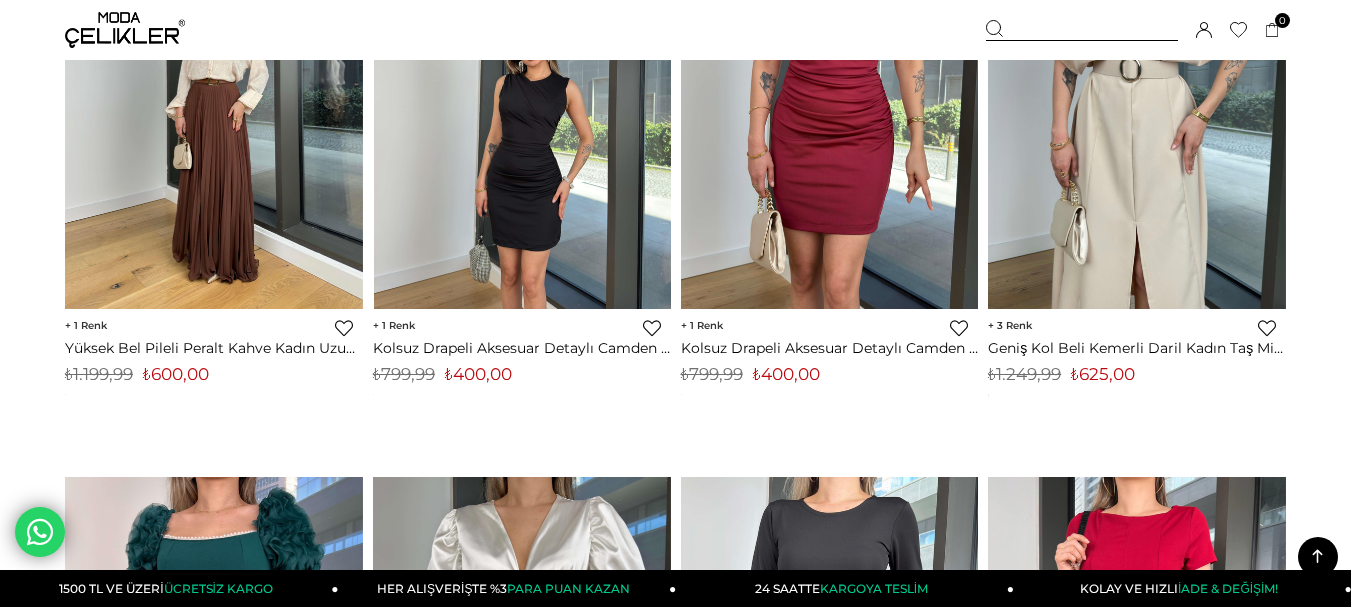 click at bounding box center (522, 111) 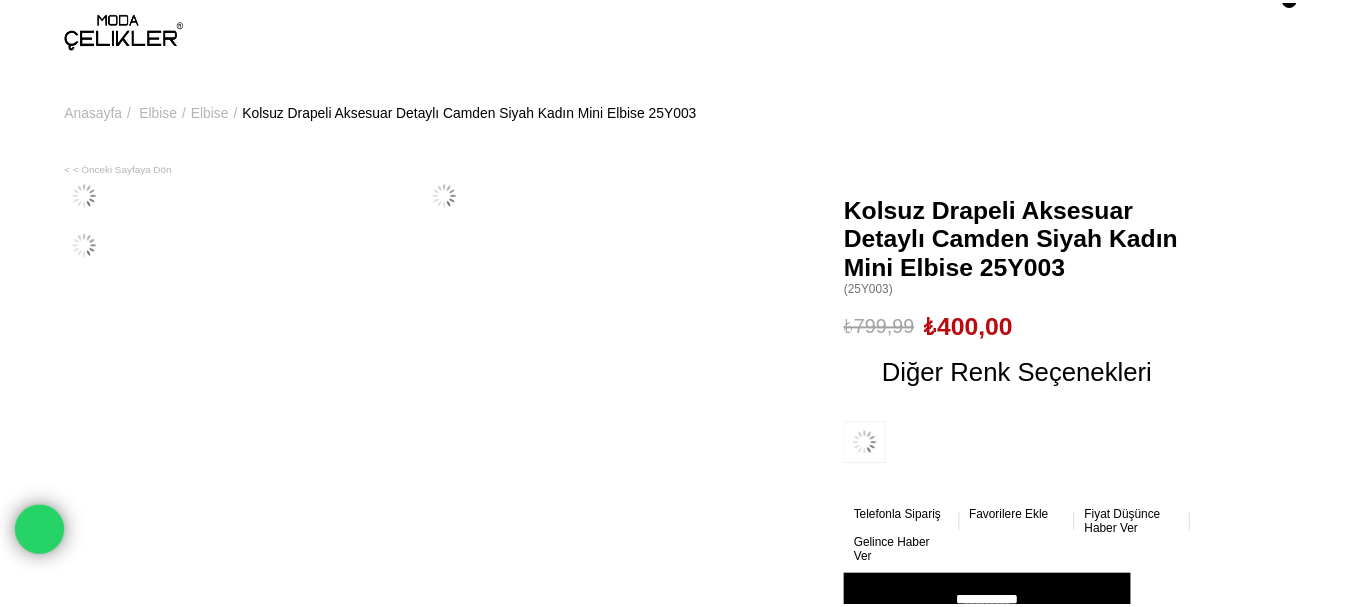 scroll, scrollTop: 0, scrollLeft: 0, axis: both 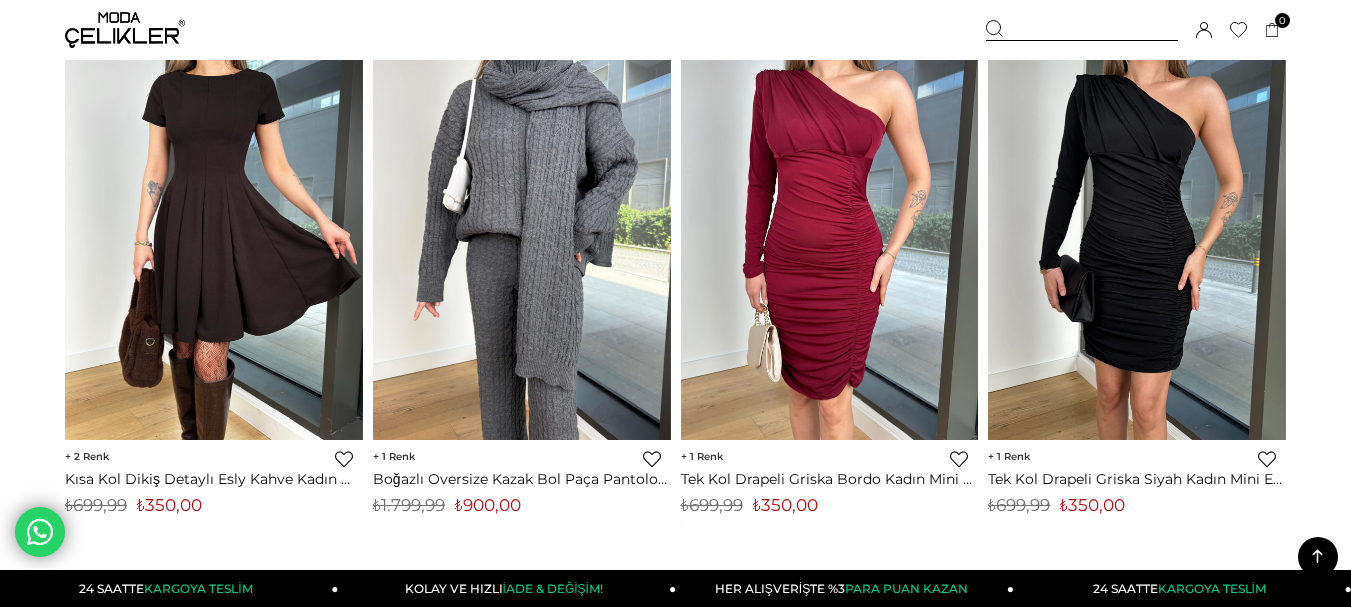 click at bounding box center (522, 242) 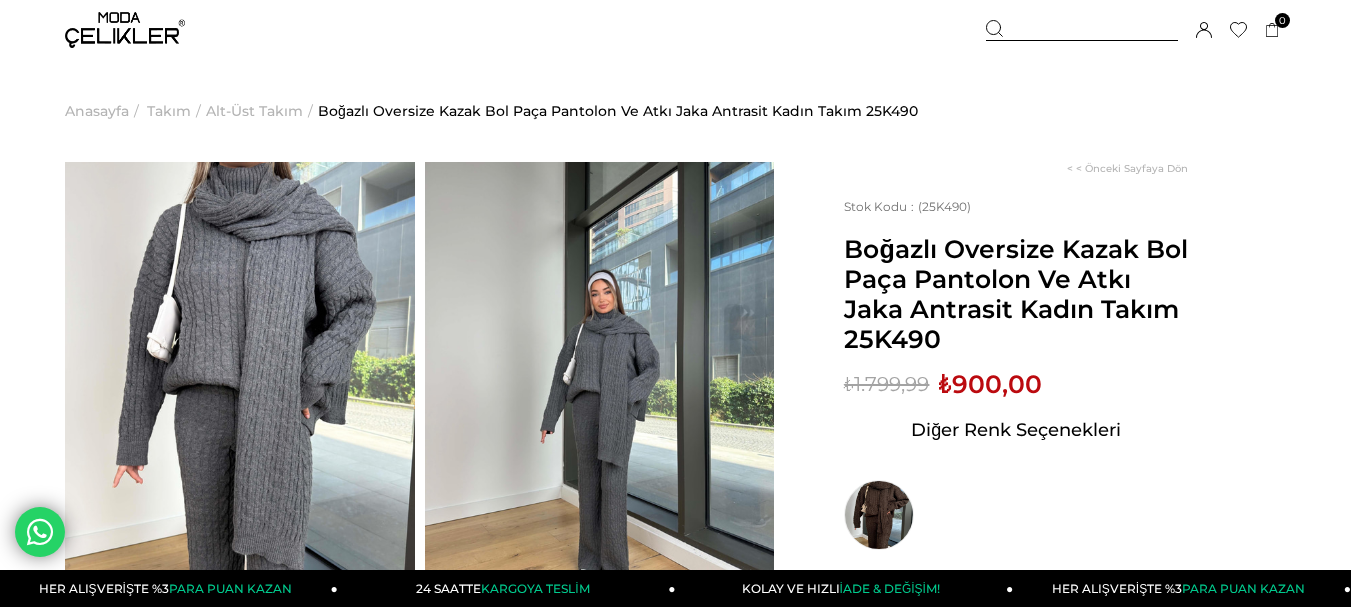 scroll, scrollTop: 0, scrollLeft: 0, axis: both 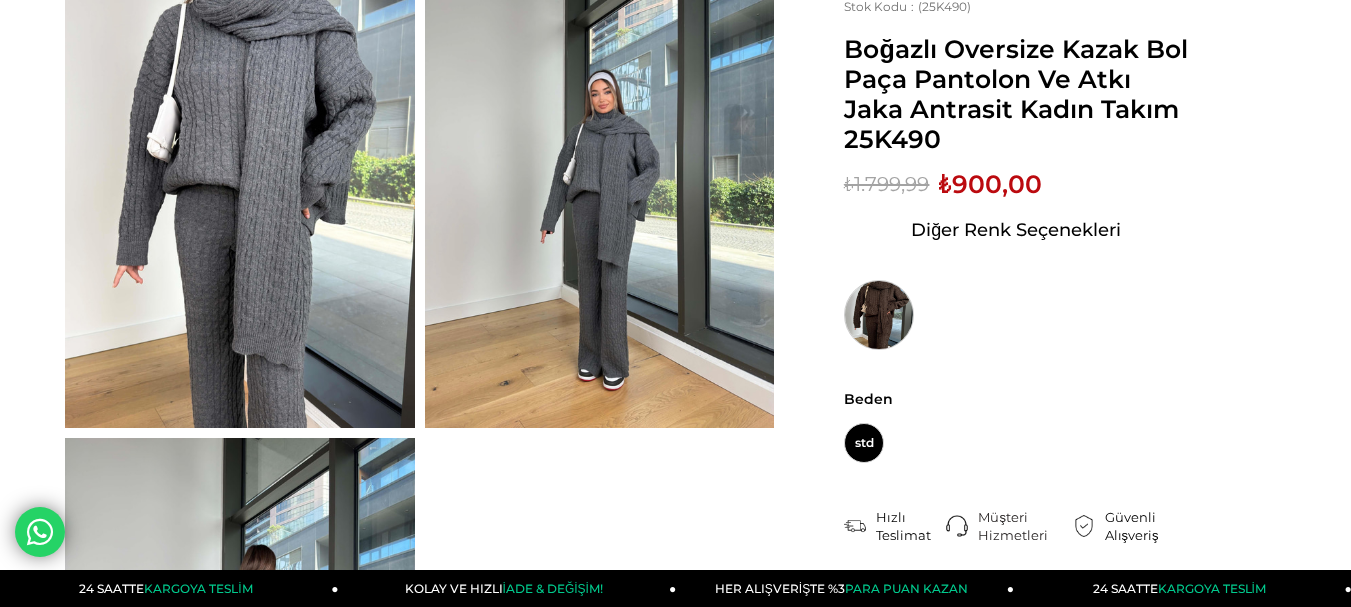 click at bounding box center [879, 315] 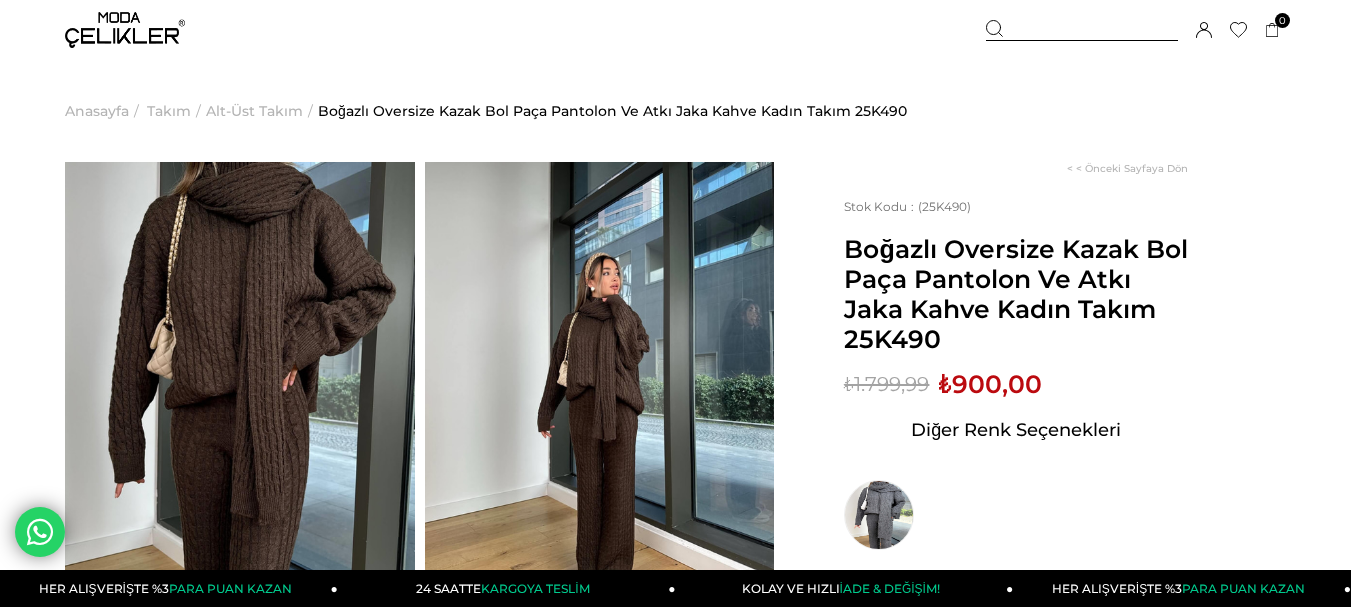scroll, scrollTop: 200, scrollLeft: 0, axis: vertical 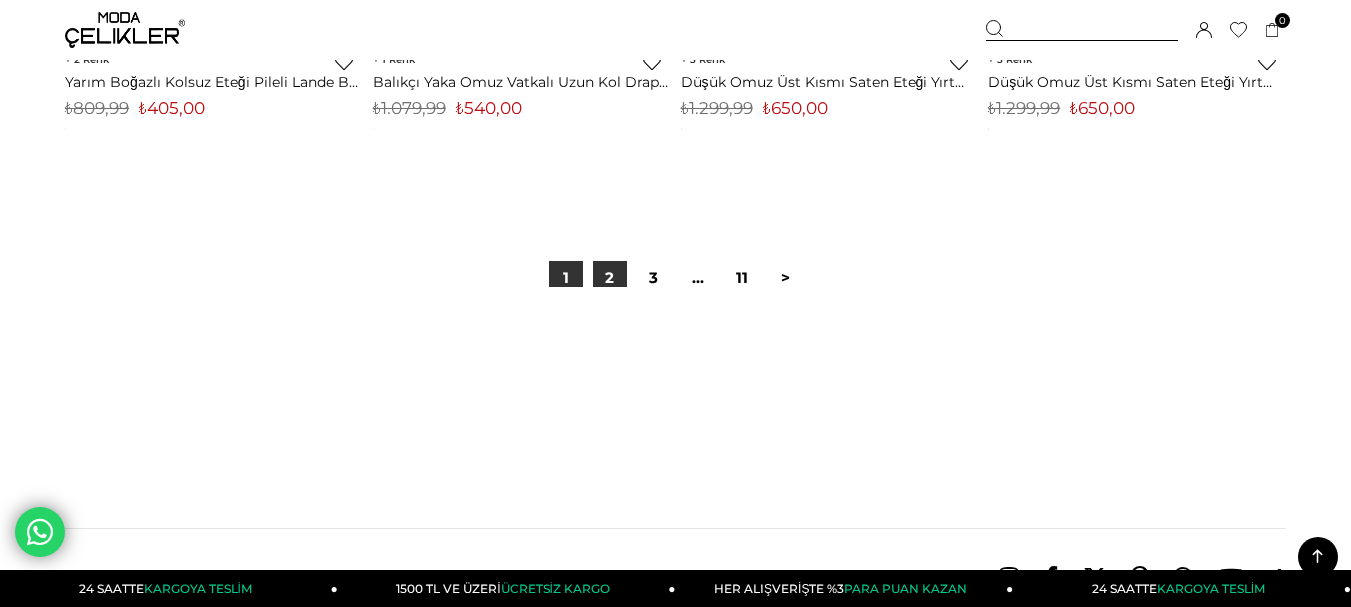 click on "2" at bounding box center (610, 278) 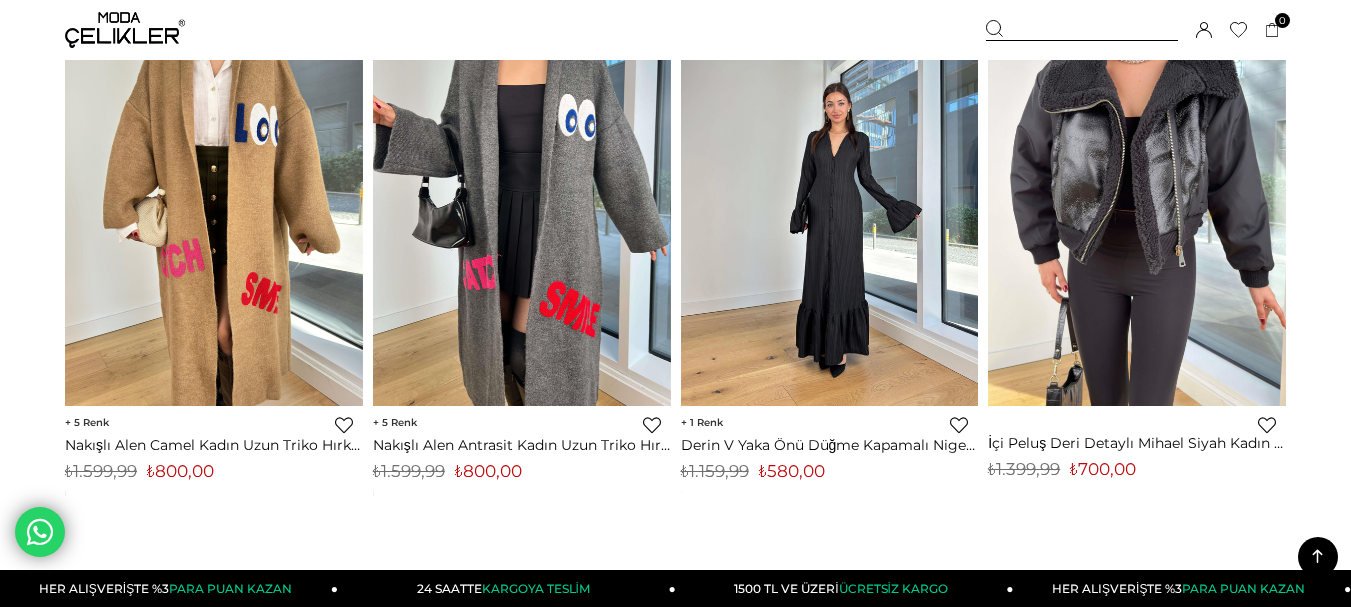 scroll, scrollTop: 4800, scrollLeft: 0, axis: vertical 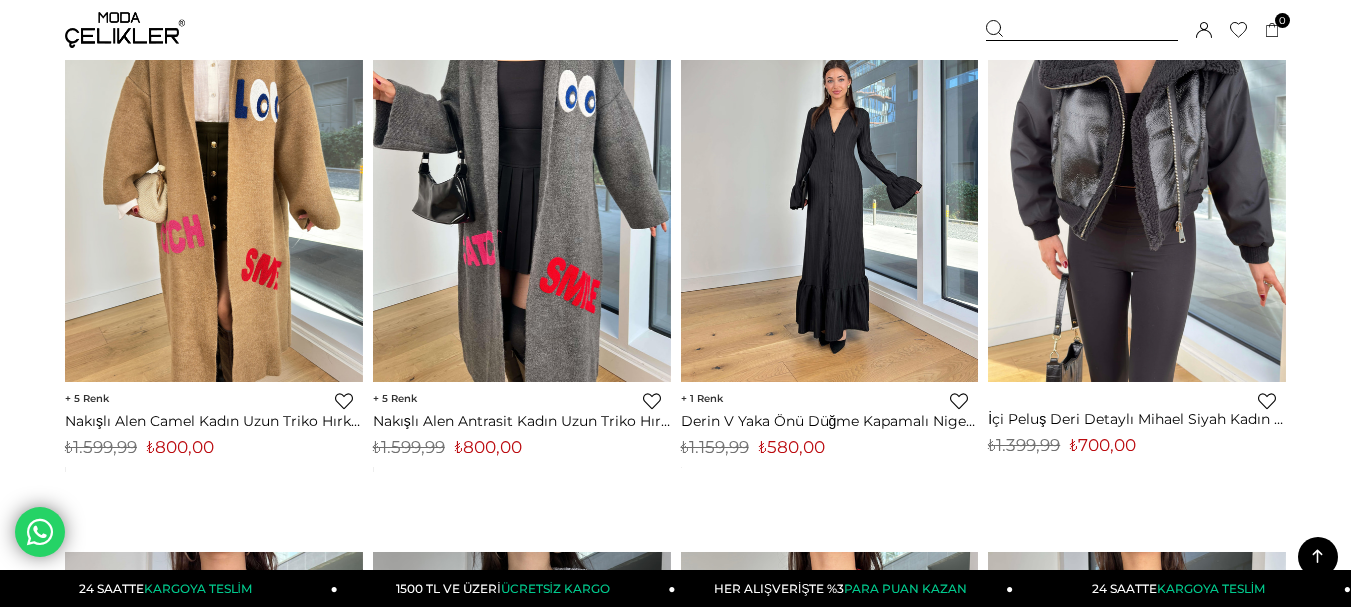 click at bounding box center (830, 184) 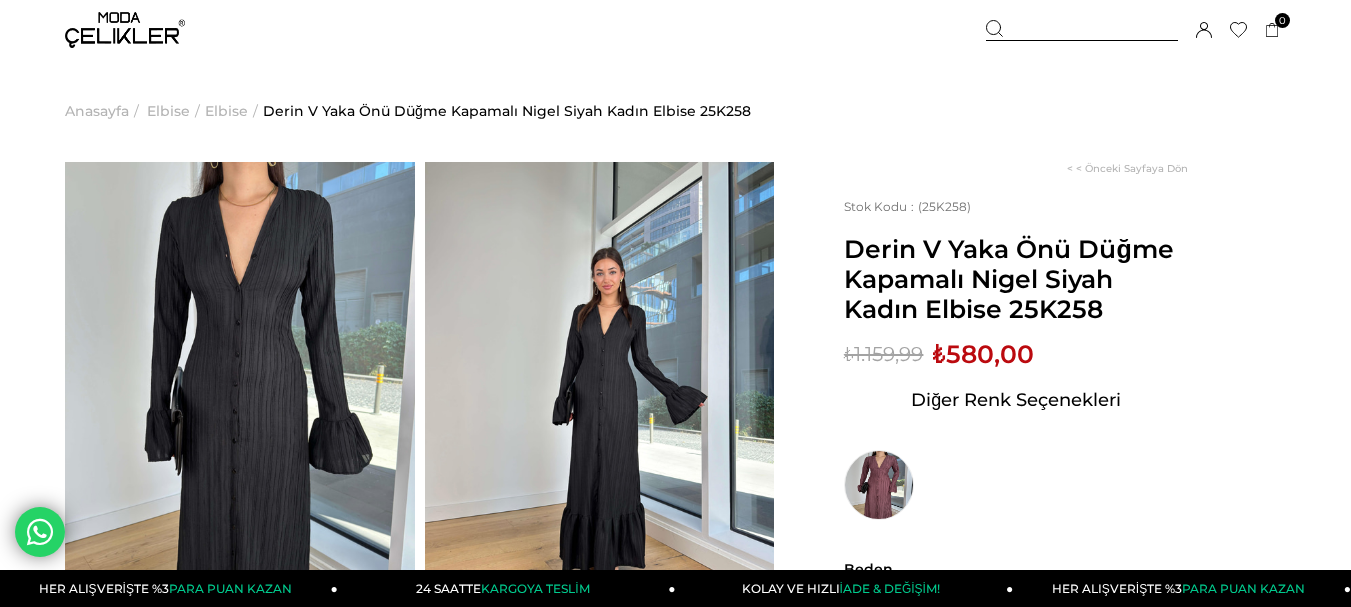 scroll, scrollTop: 0, scrollLeft: 0, axis: both 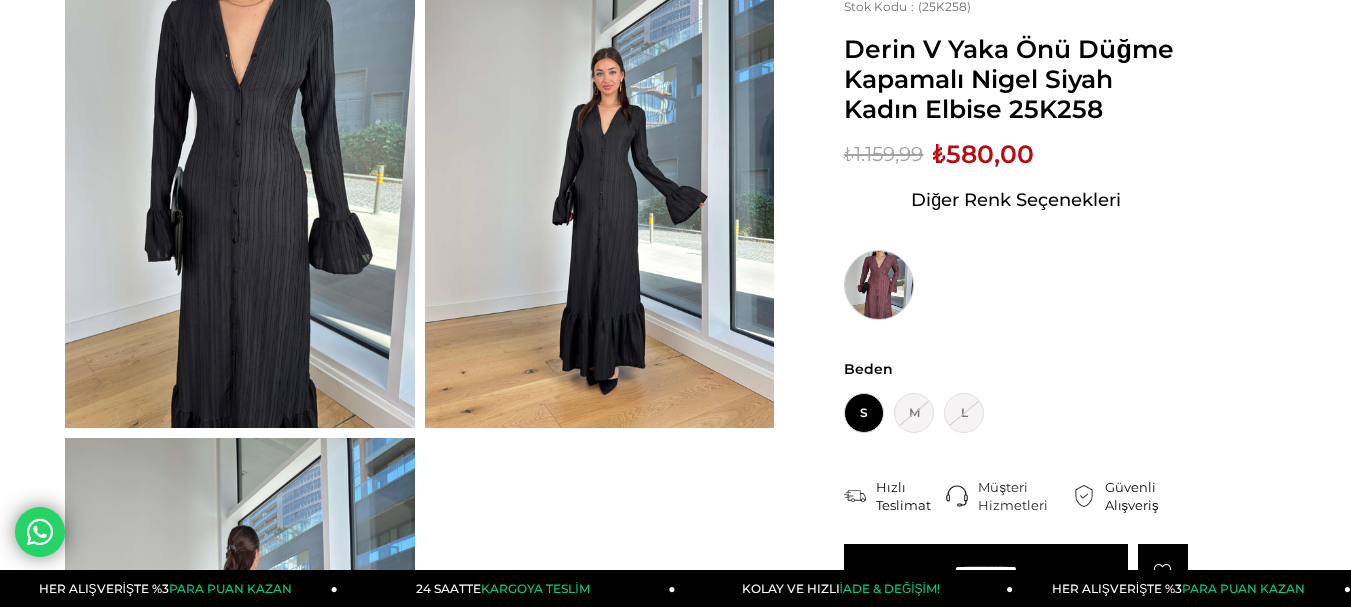 click at bounding box center (879, 285) 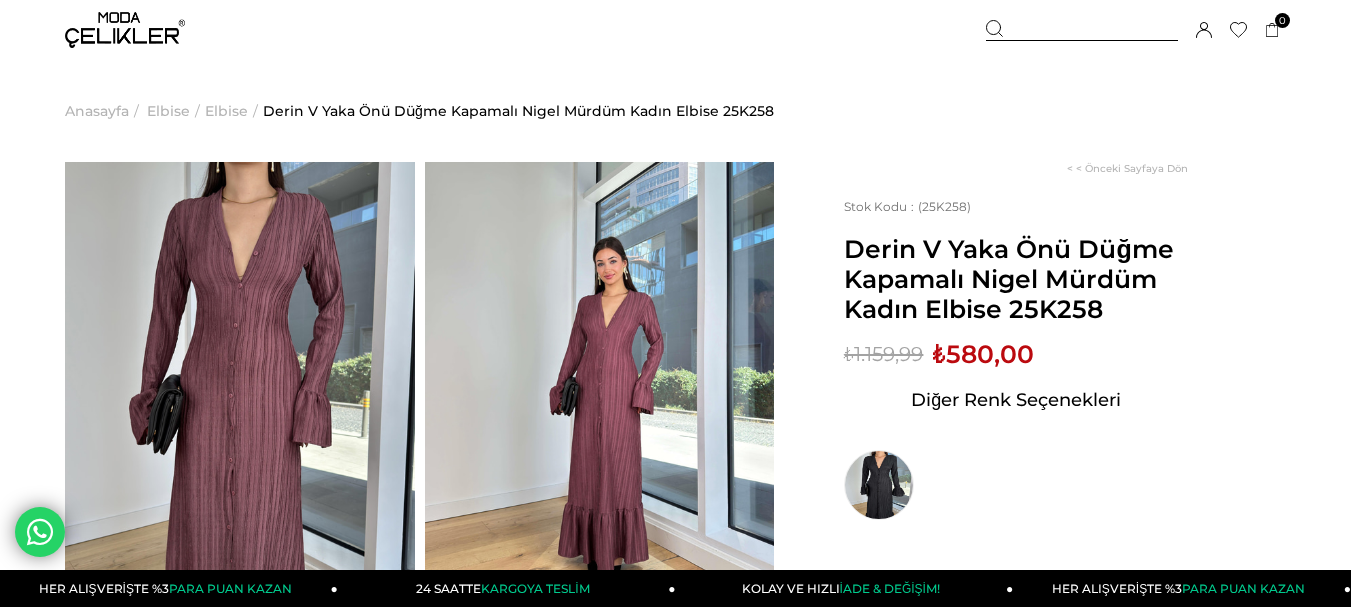 scroll, scrollTop: 0, scrollLeft: 0, axis: both 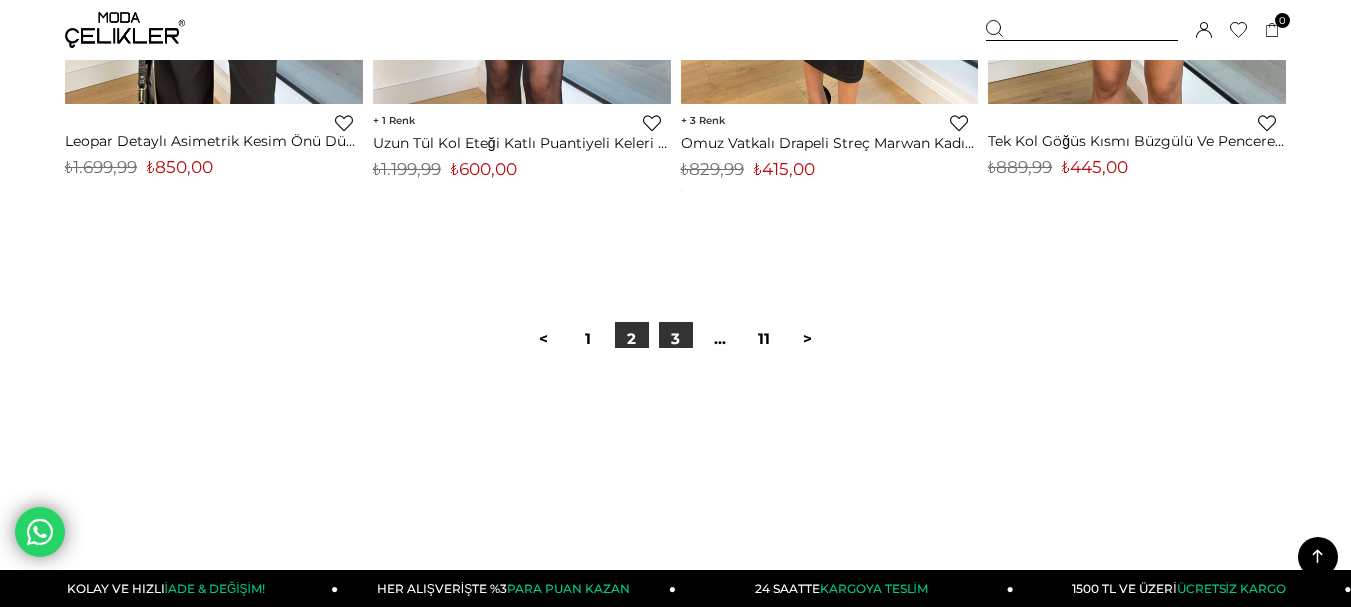 click on "3" at bounding box center (676, 339) 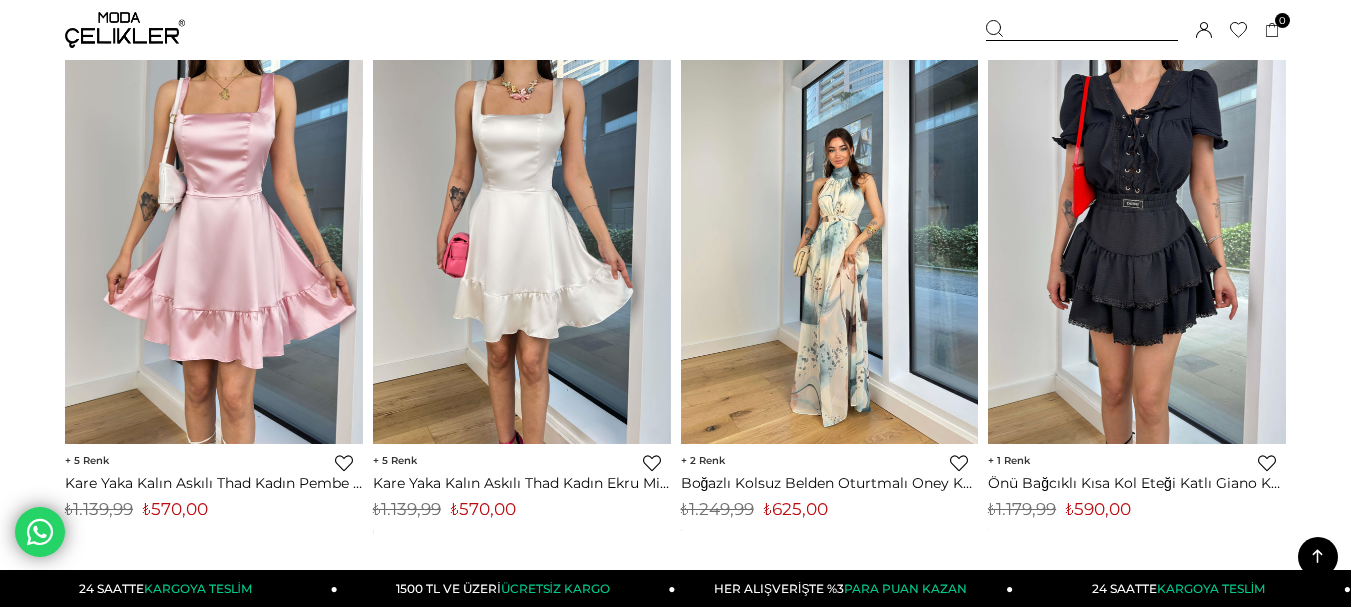 scroll, scrollTop: 7600, scrollLeft: 0, axis: vertical 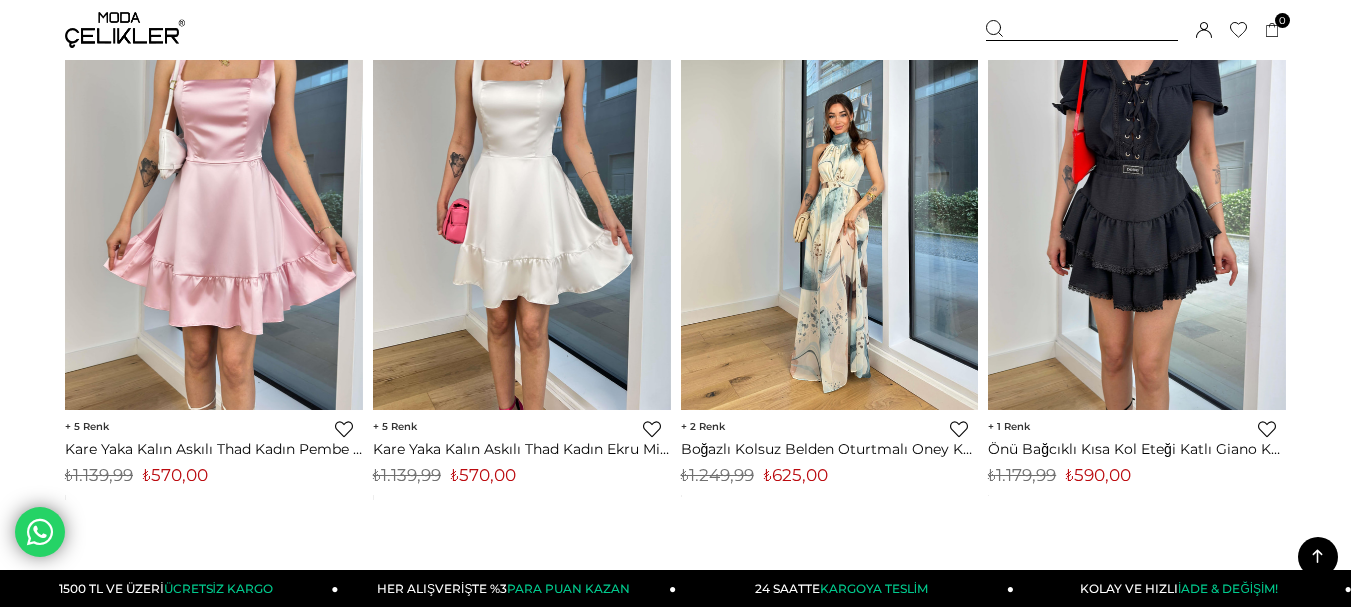click at bounding box center (830, 212) 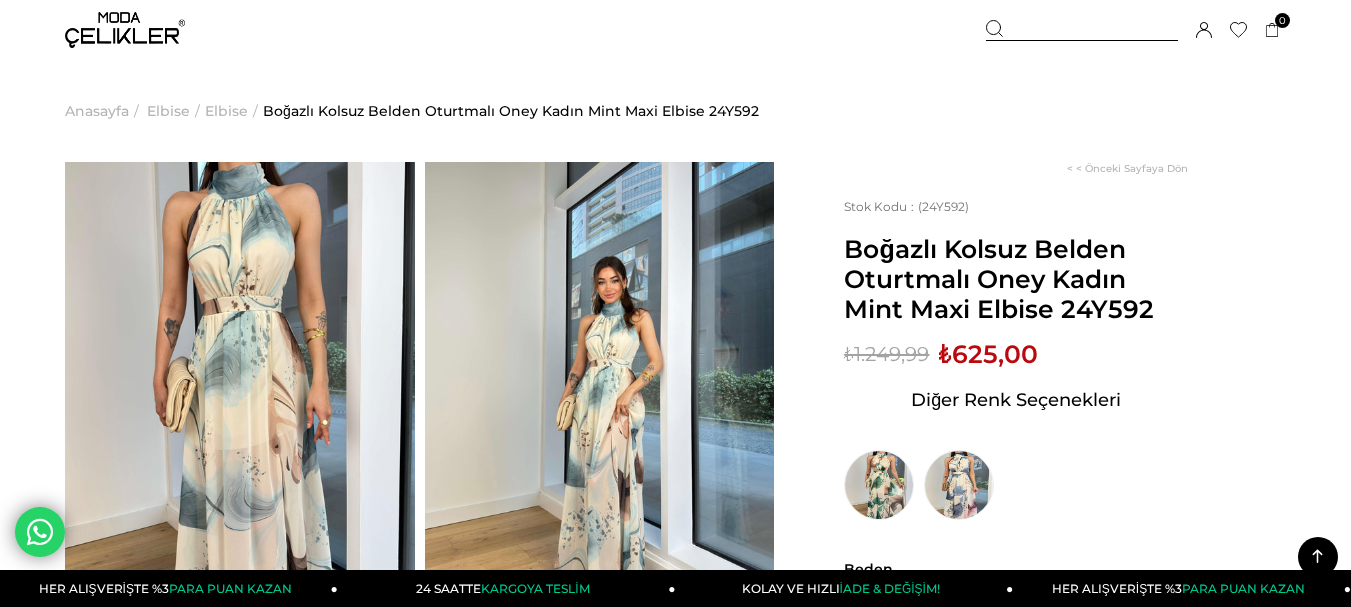 scroll, scrollTop: 496, scrollLeft: 0, axis: vertical 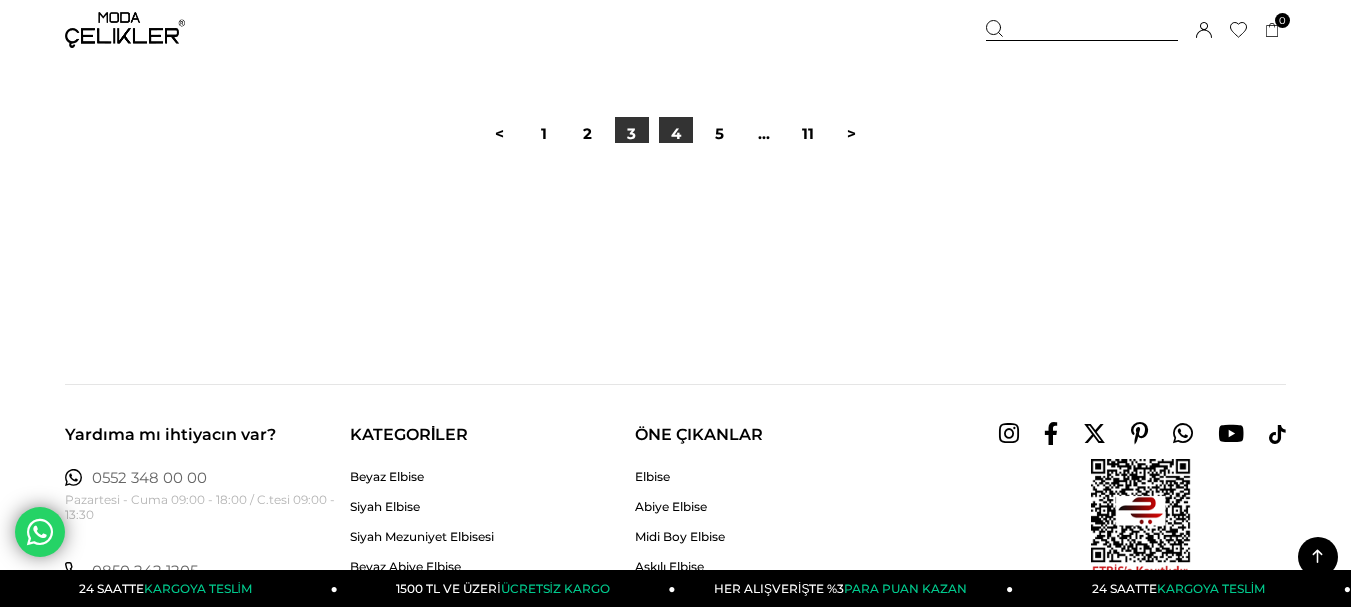 click on "4" at bounding box center (676, 134) 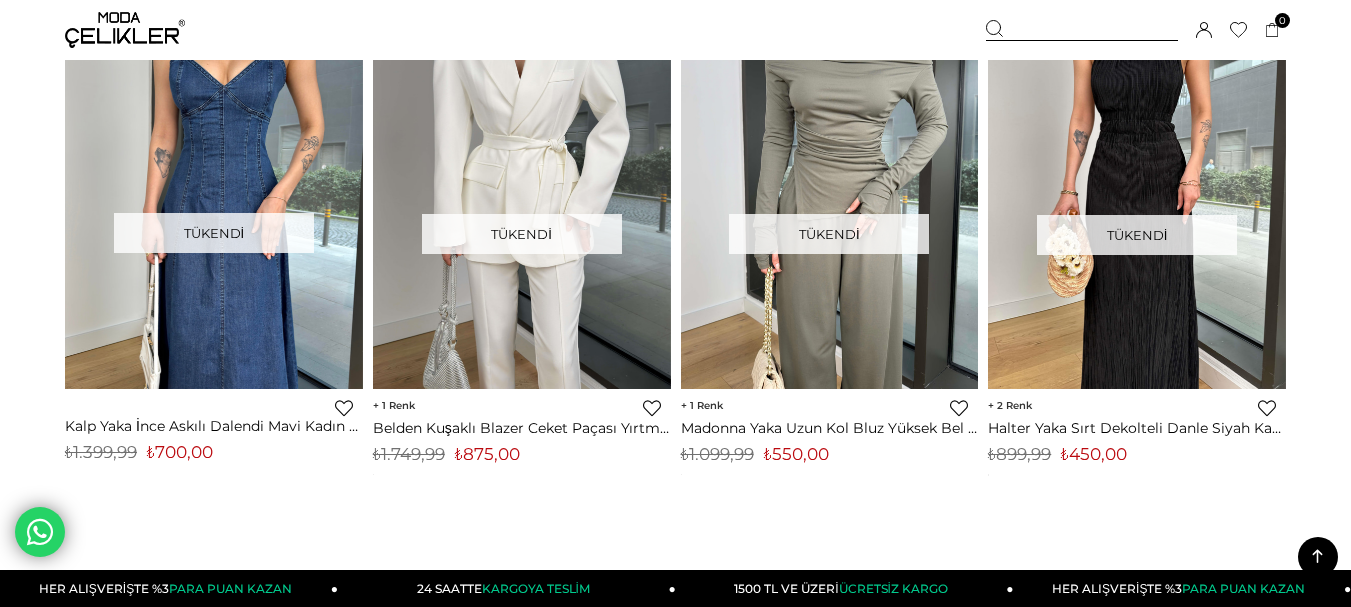 scroll, scrollTop: 11400, scrollLeft: 0, axis: vertical 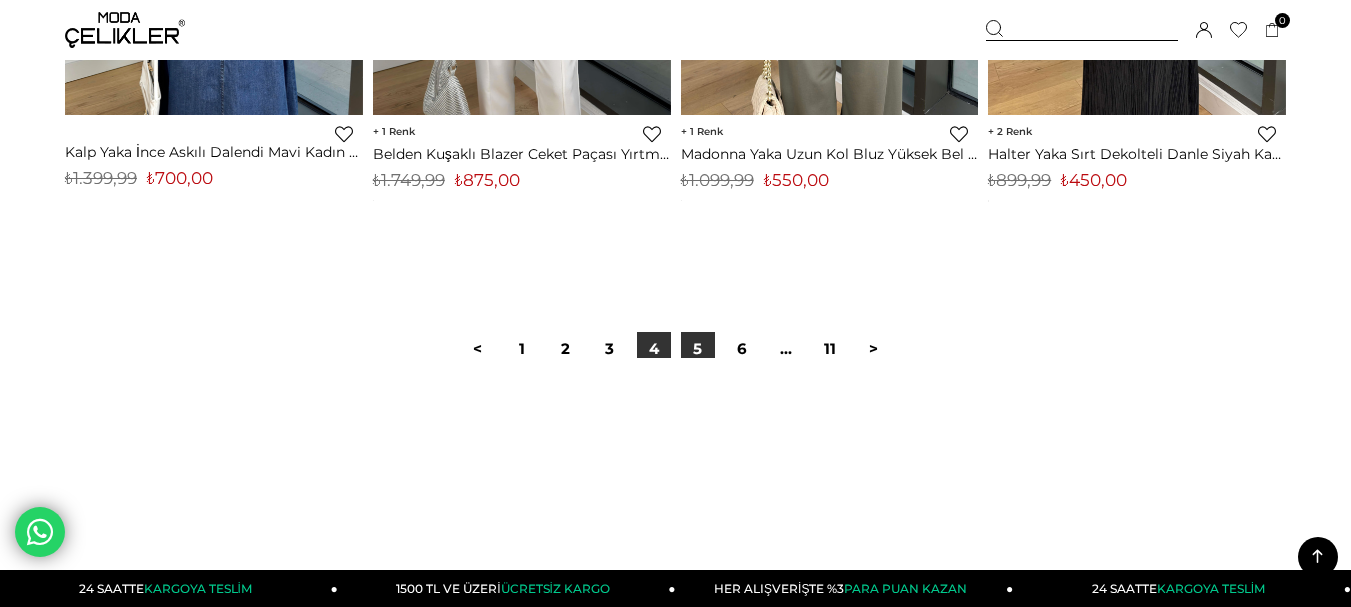 click on "5" at bounding box center [698, 349] 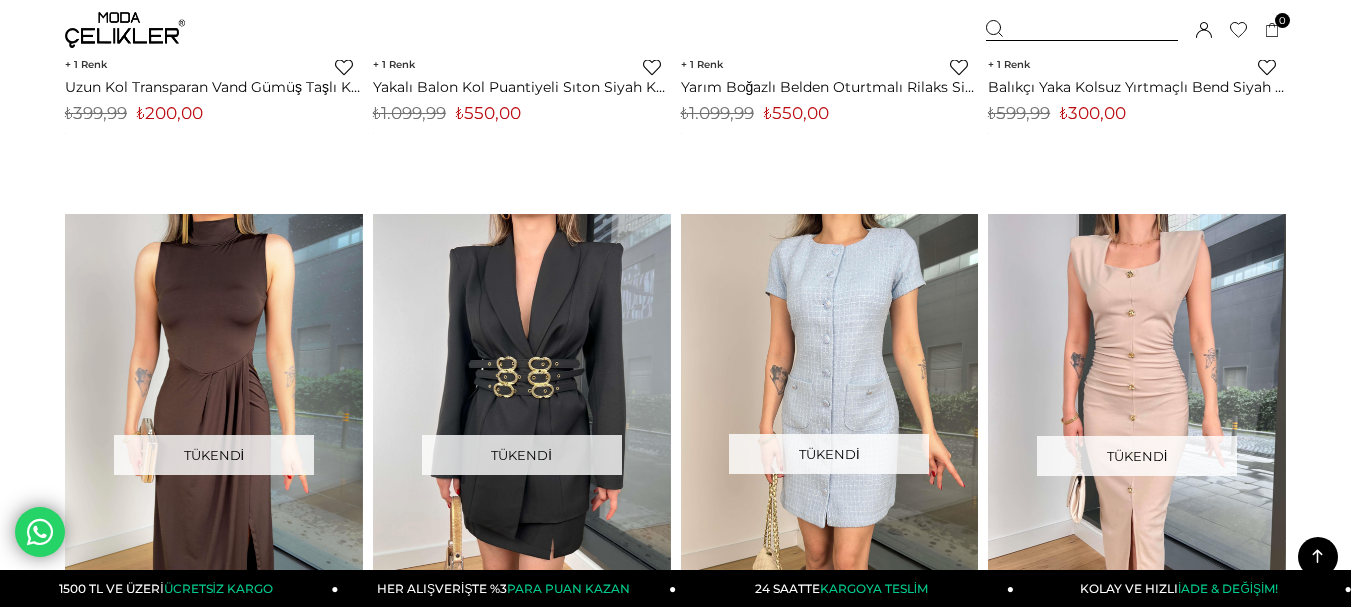 scroll, scrollTop: 2500, scrollLeft: 0, axis: vertical 